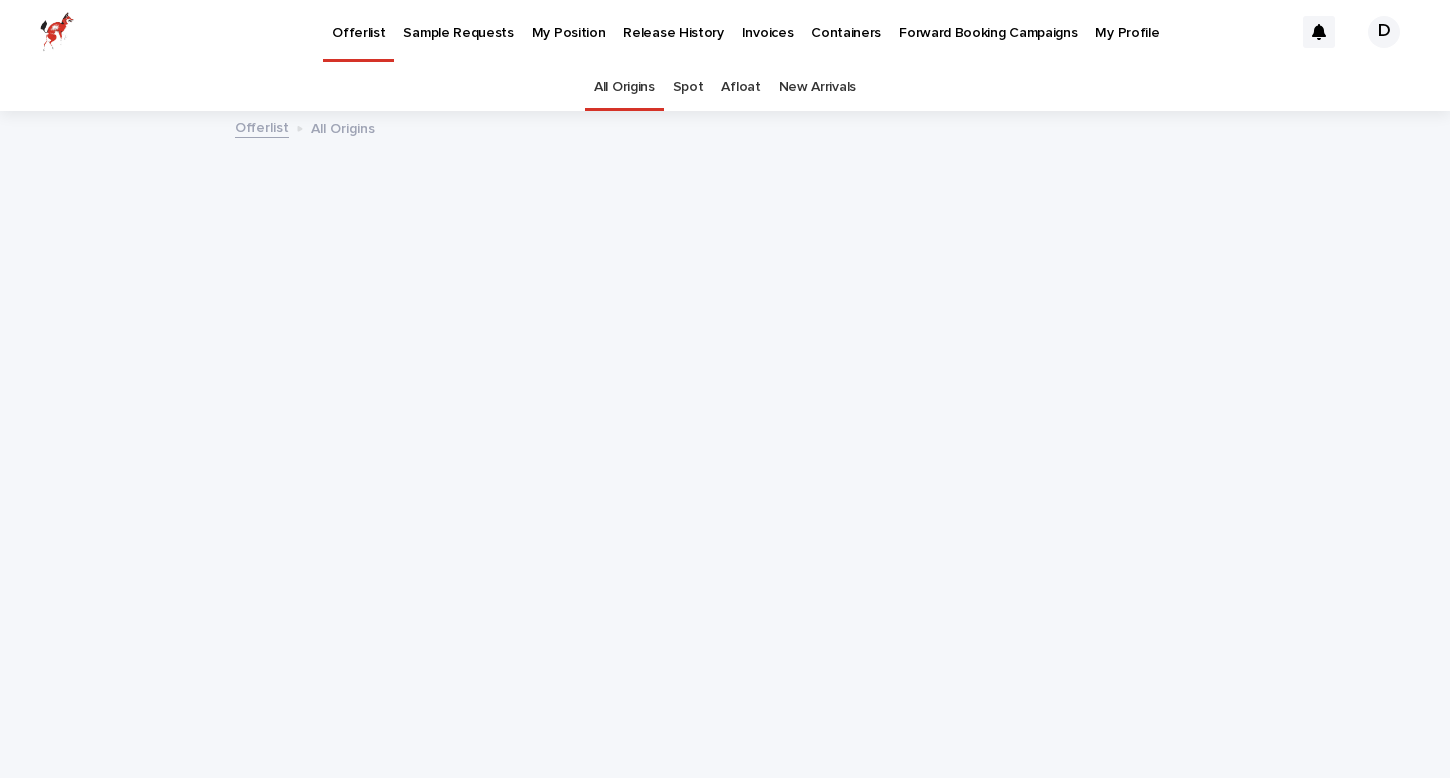 scroll, scrollTop: 0, scrollLeft: 0, axis: both 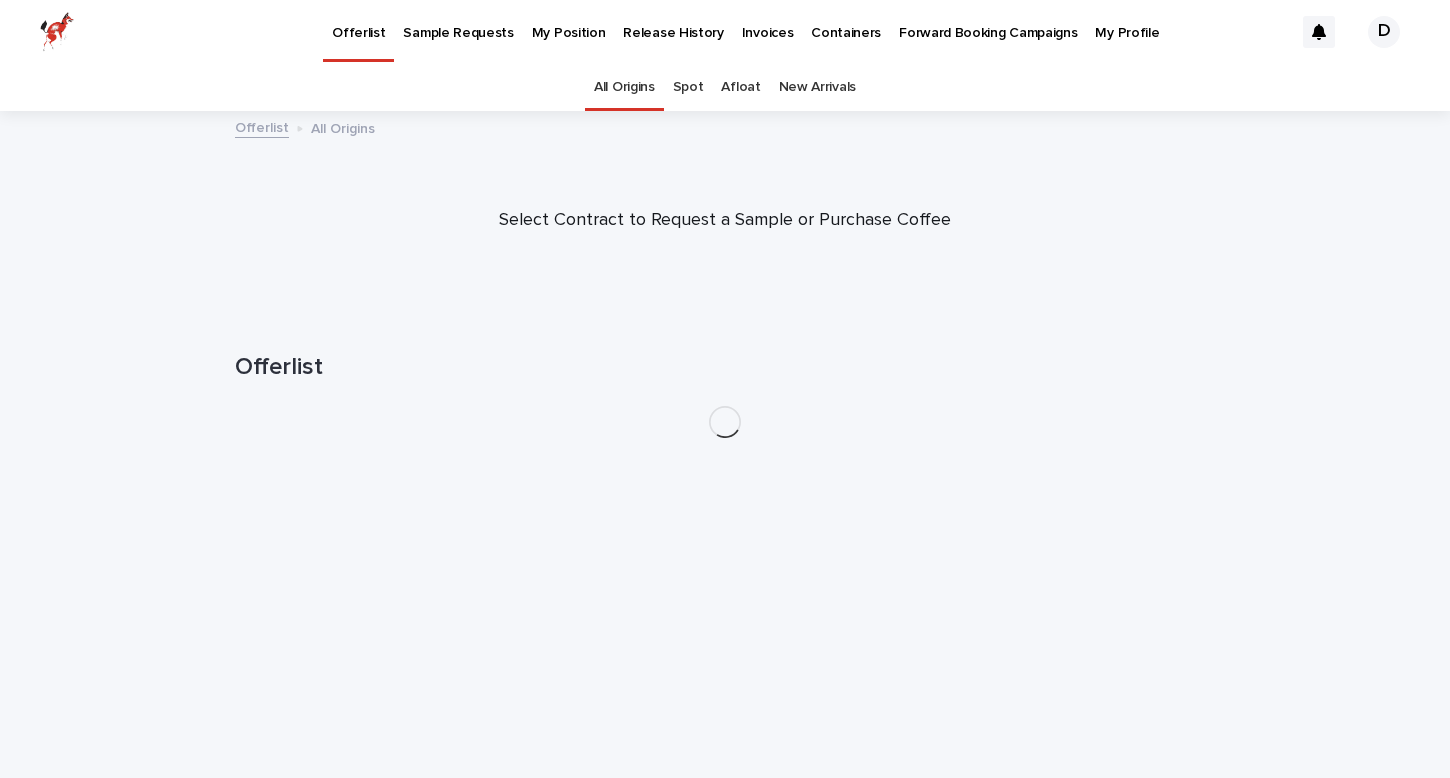 click on "My Position" at bounding box center [569, 21] 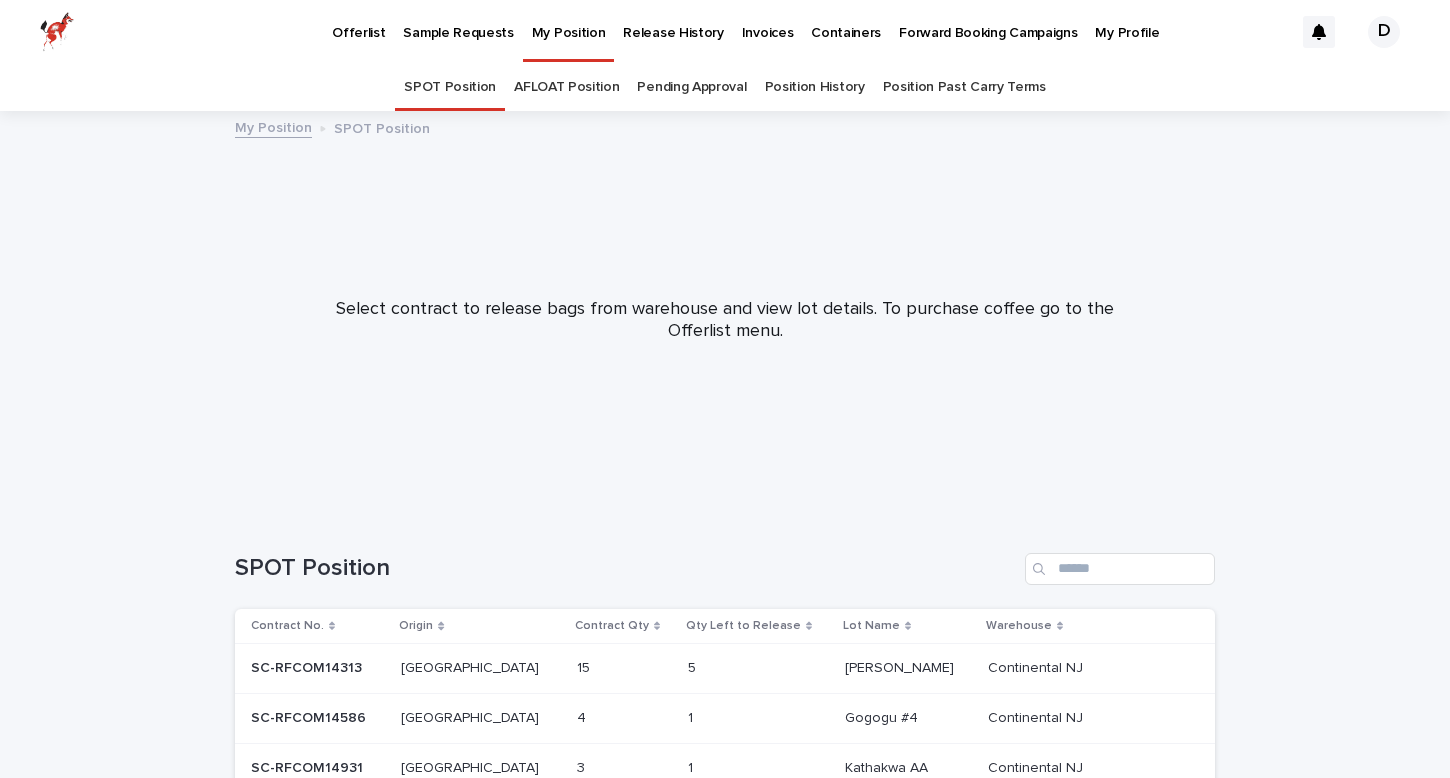 click on "Pending Approval" at bounding box center [691, 87] 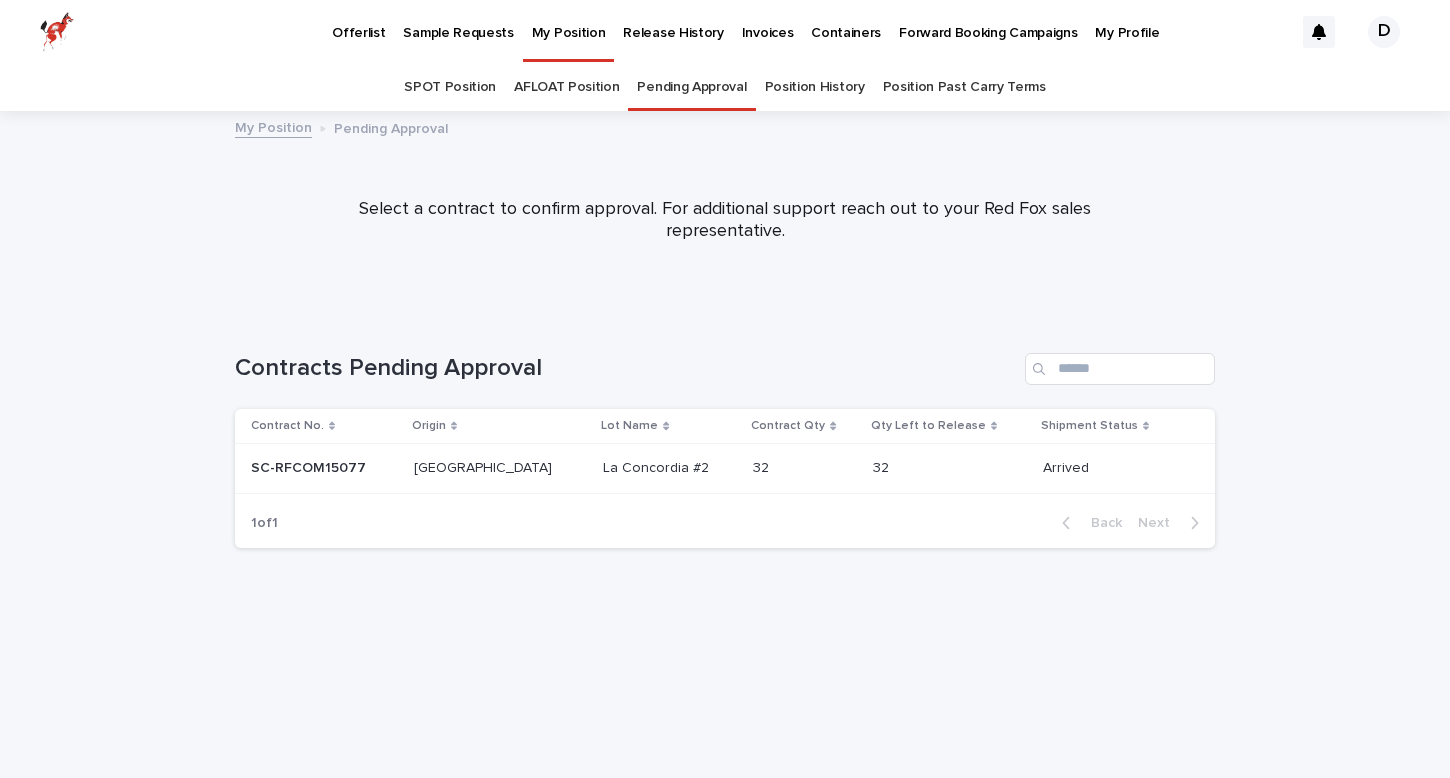 click on "32 32" at bounding box center [950, 468] 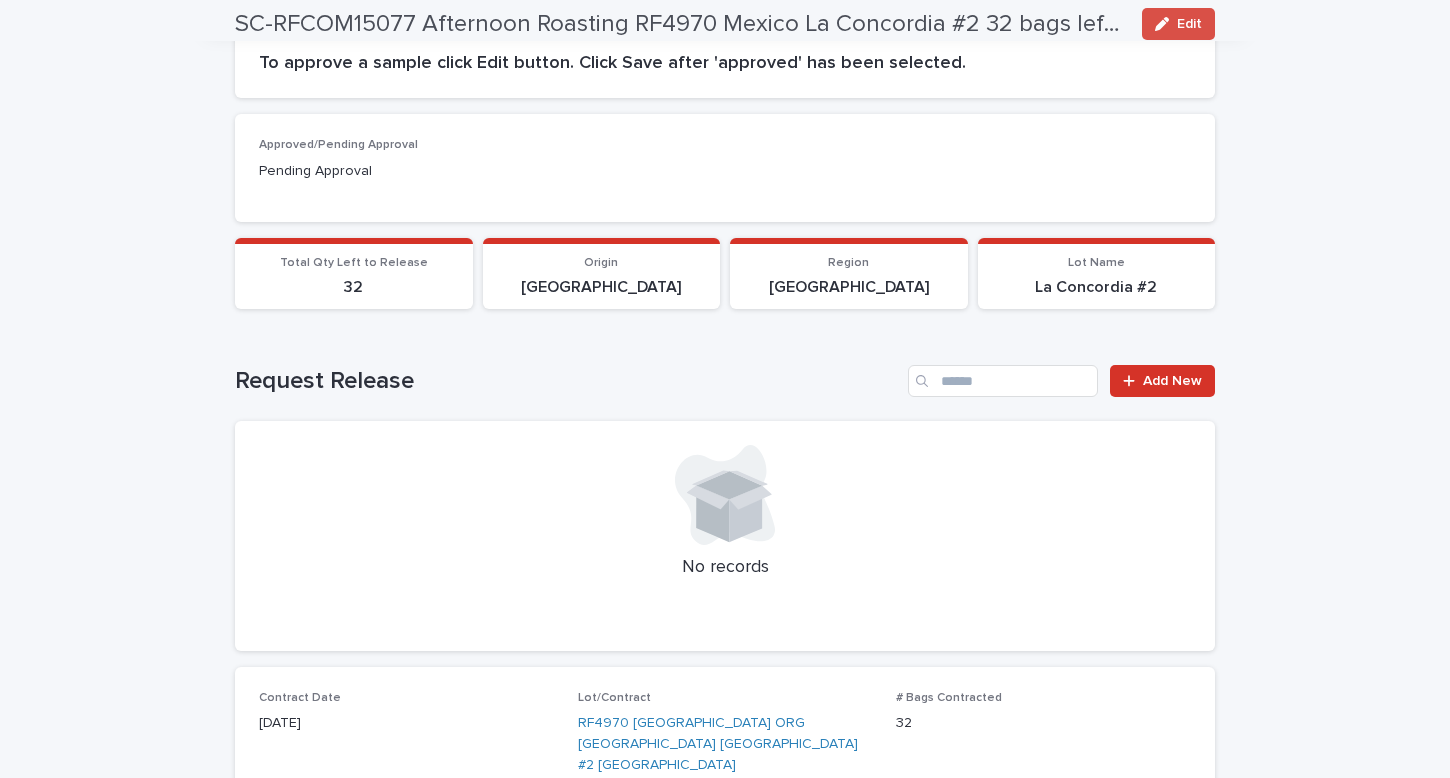 scroll, scrollTop: 0, scrollLeft: 0, axis: both 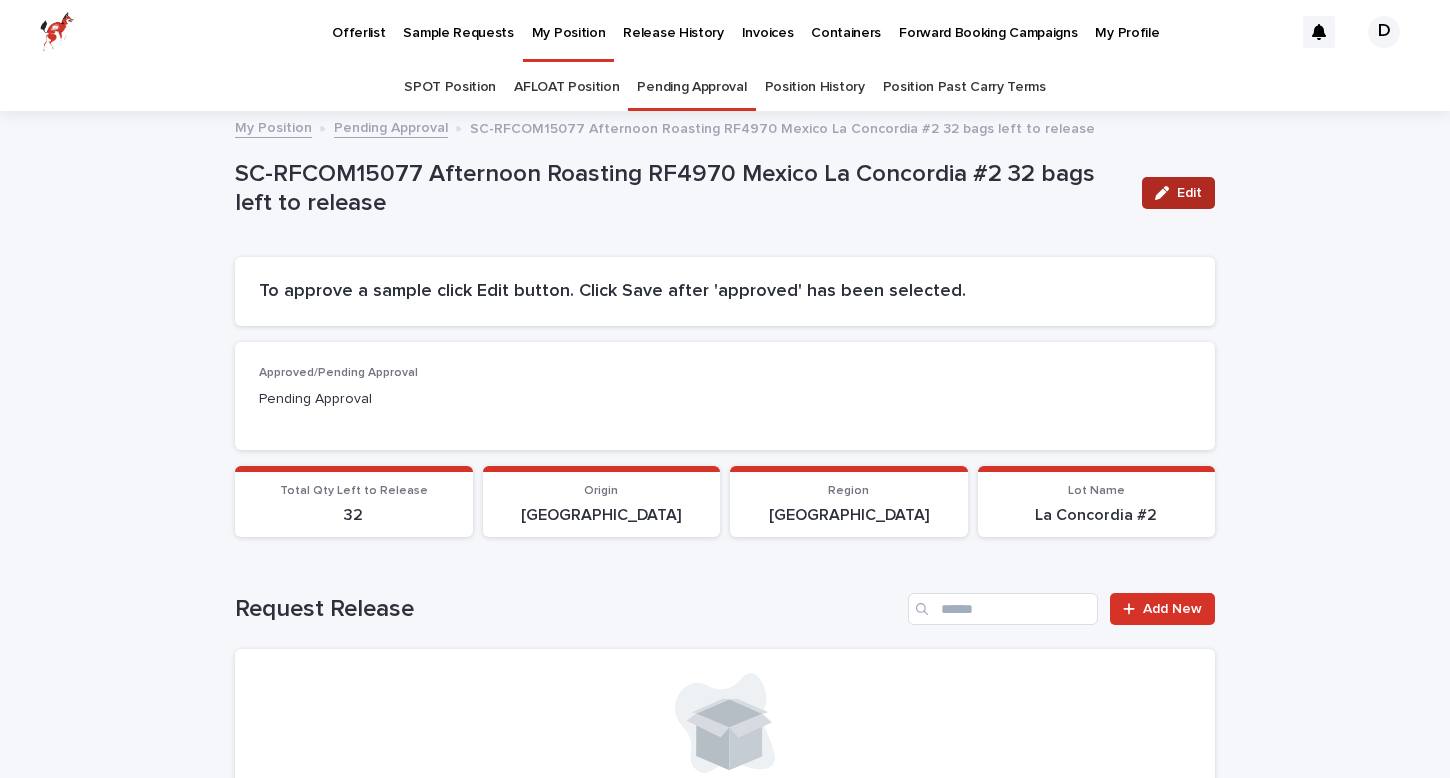 click on "Edit" at bounding box center [1189, 193] 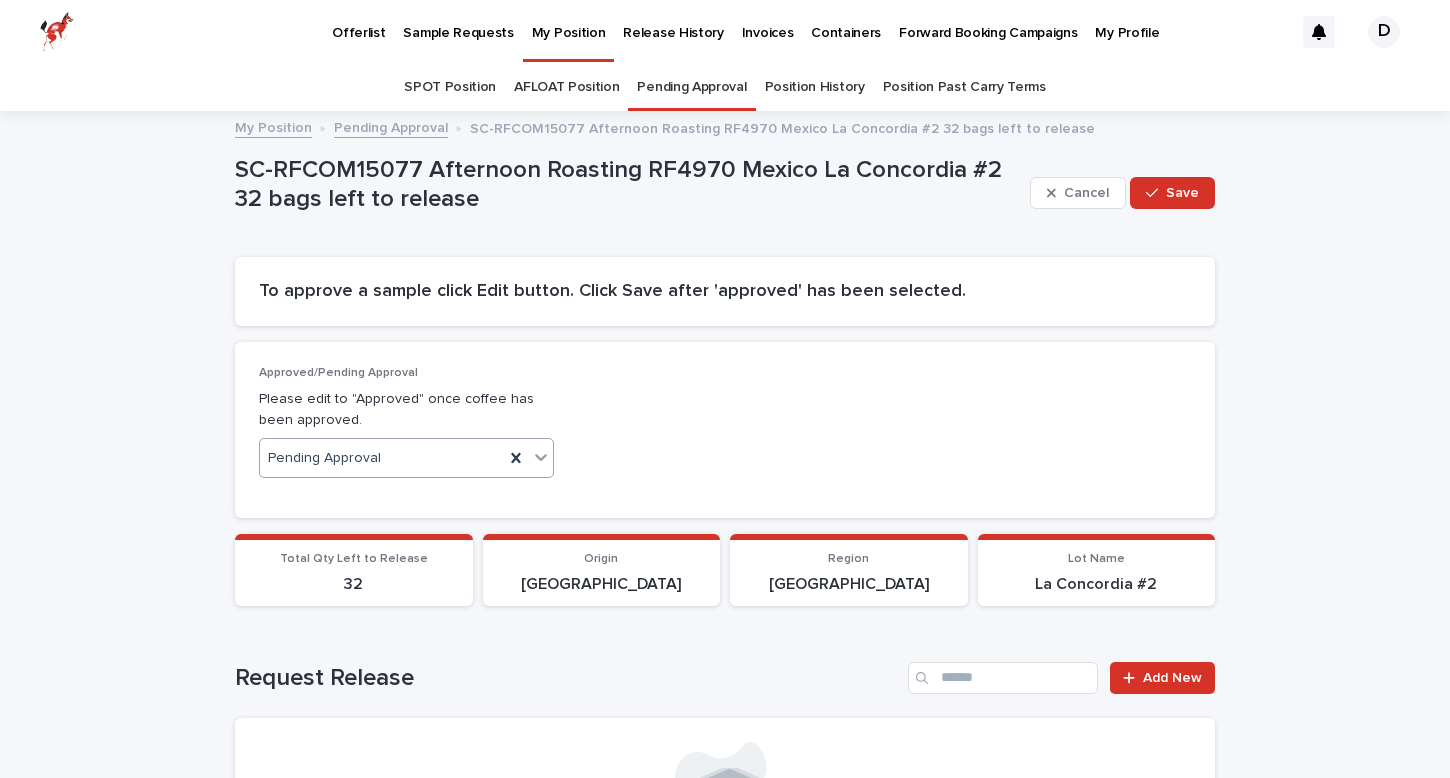 click 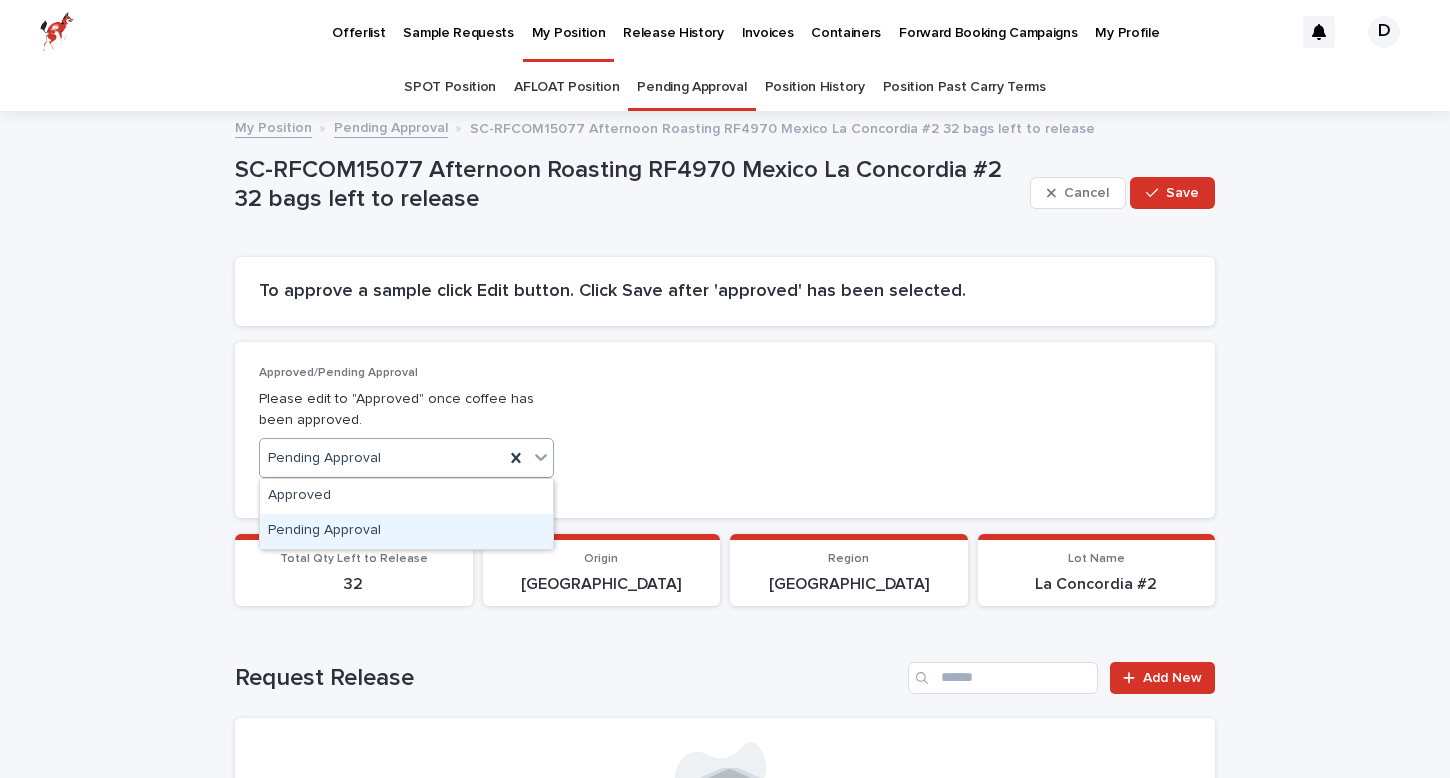 click on "Pending Approval" at bounding box center (406, 531) 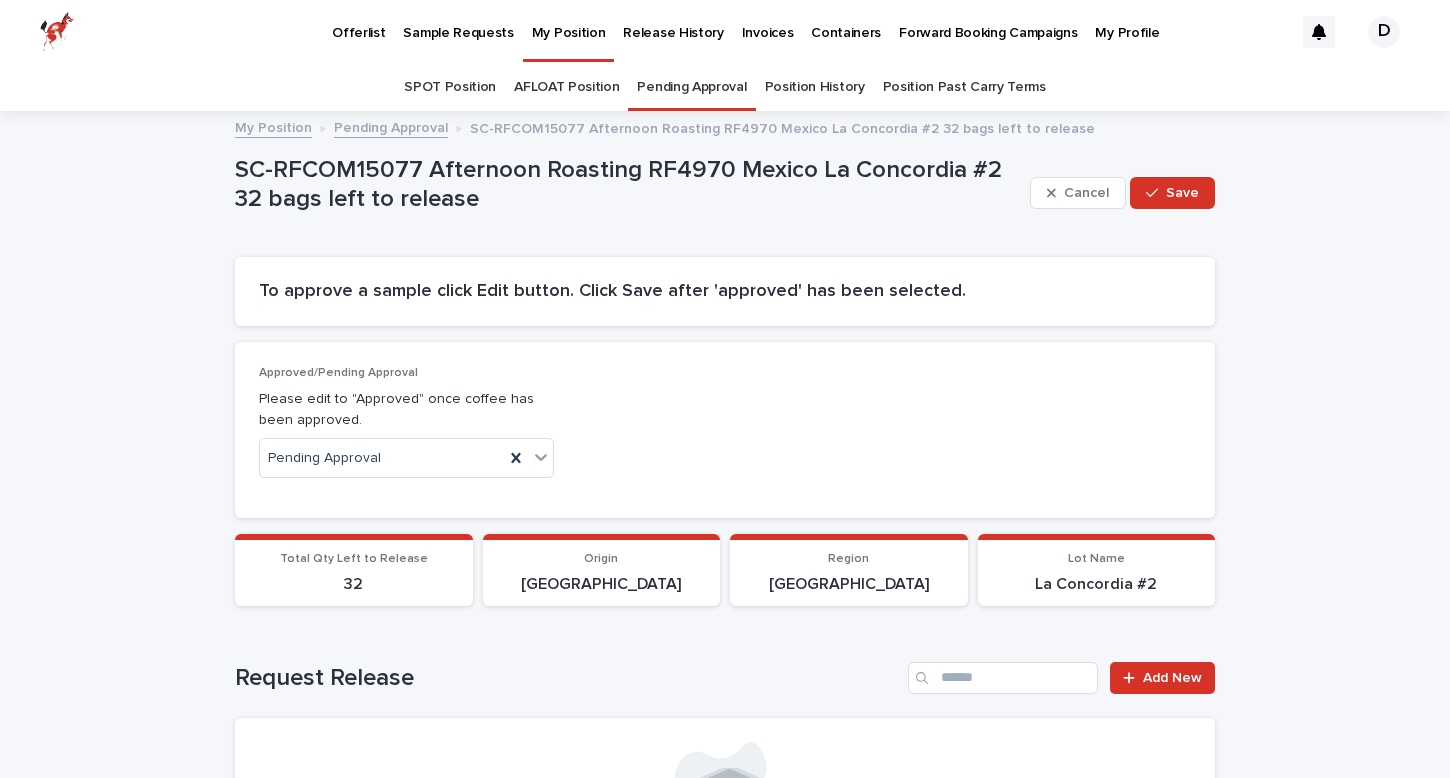 click on "Approved/Pending Approval Please edit to "Approved" once coffee has been approved. Pending Approval" at bounding box center [725, 430] 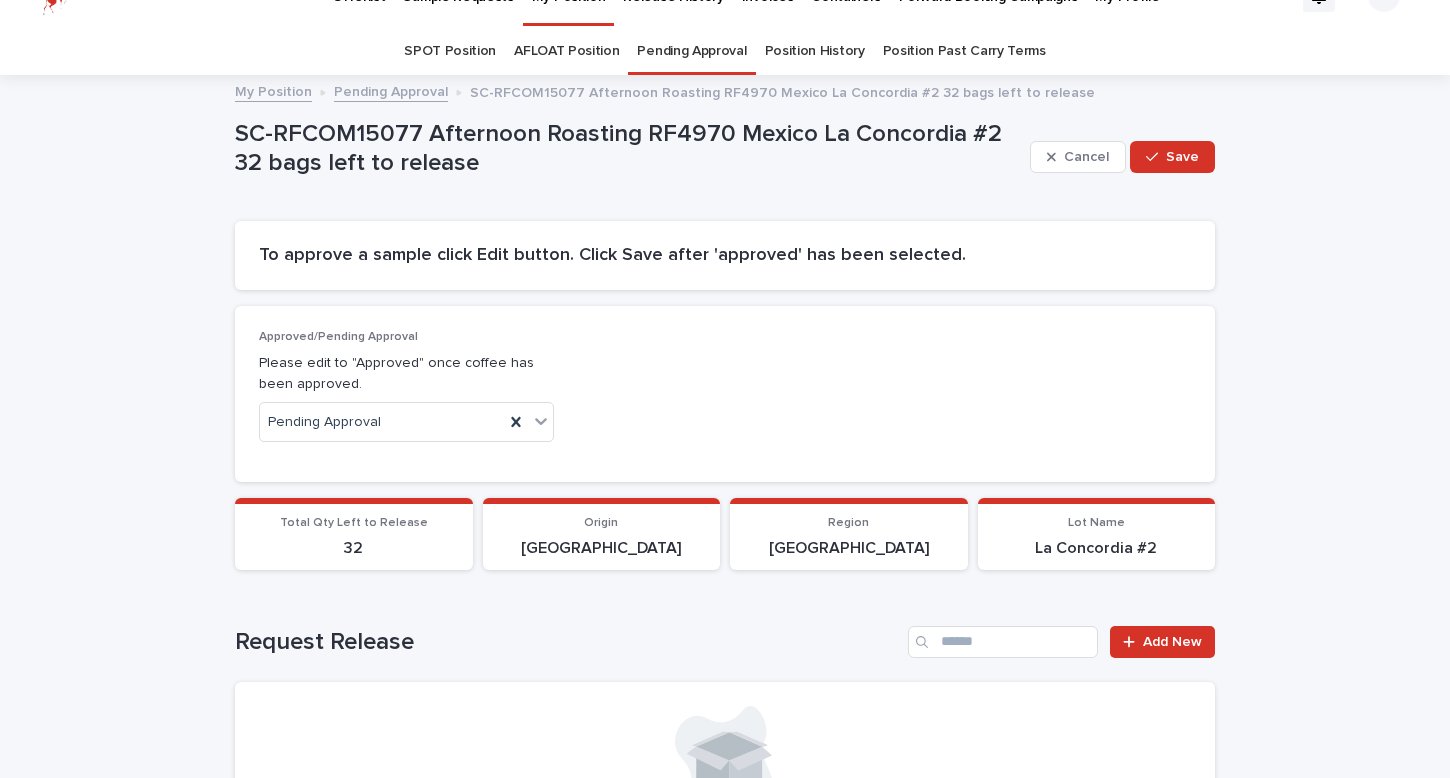 scroll, scrollTop: 42, scrollLeft: 0, axis: vertical 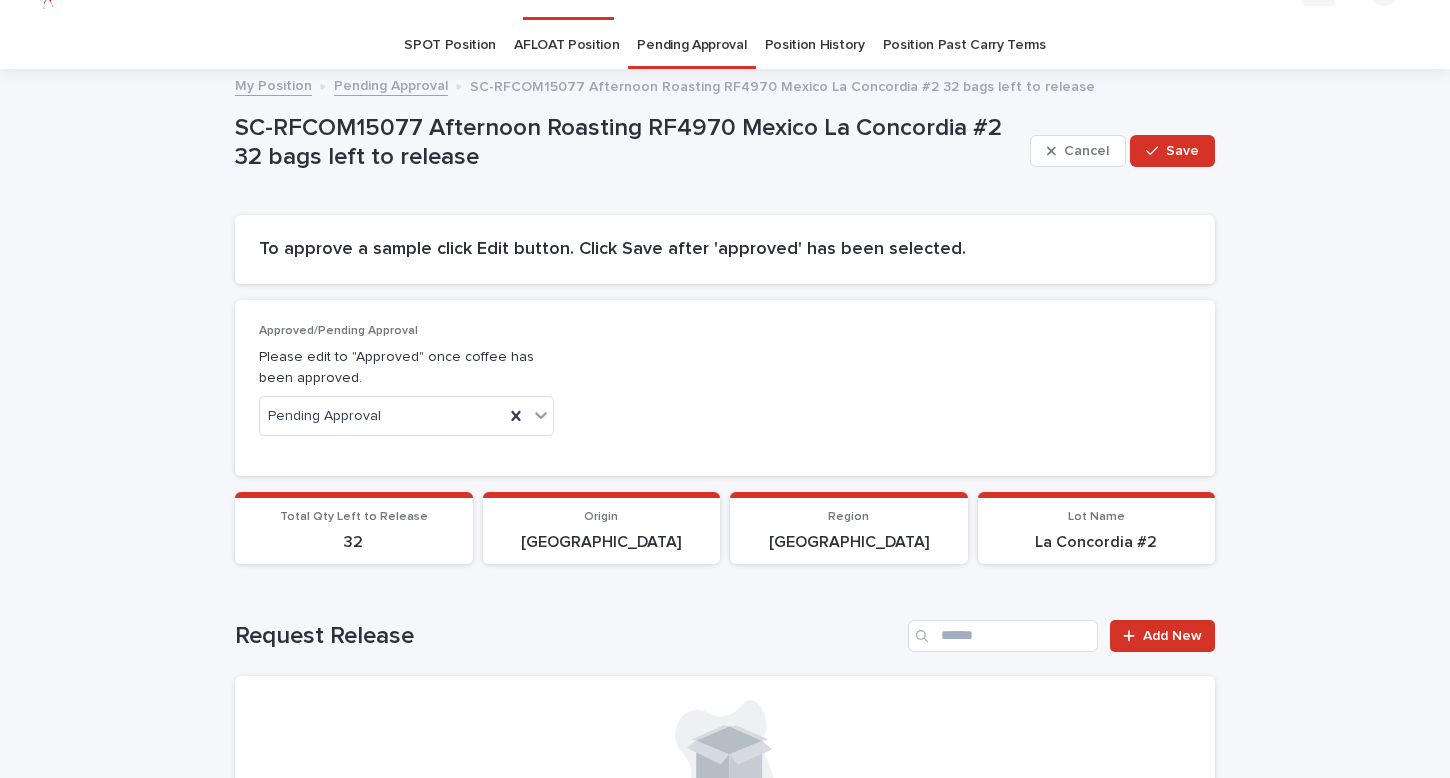 click on "Approved/Pending Approval Please edit to "Approved" once coffee has been approved. Pending Approval" at bounding box center (725, 388) 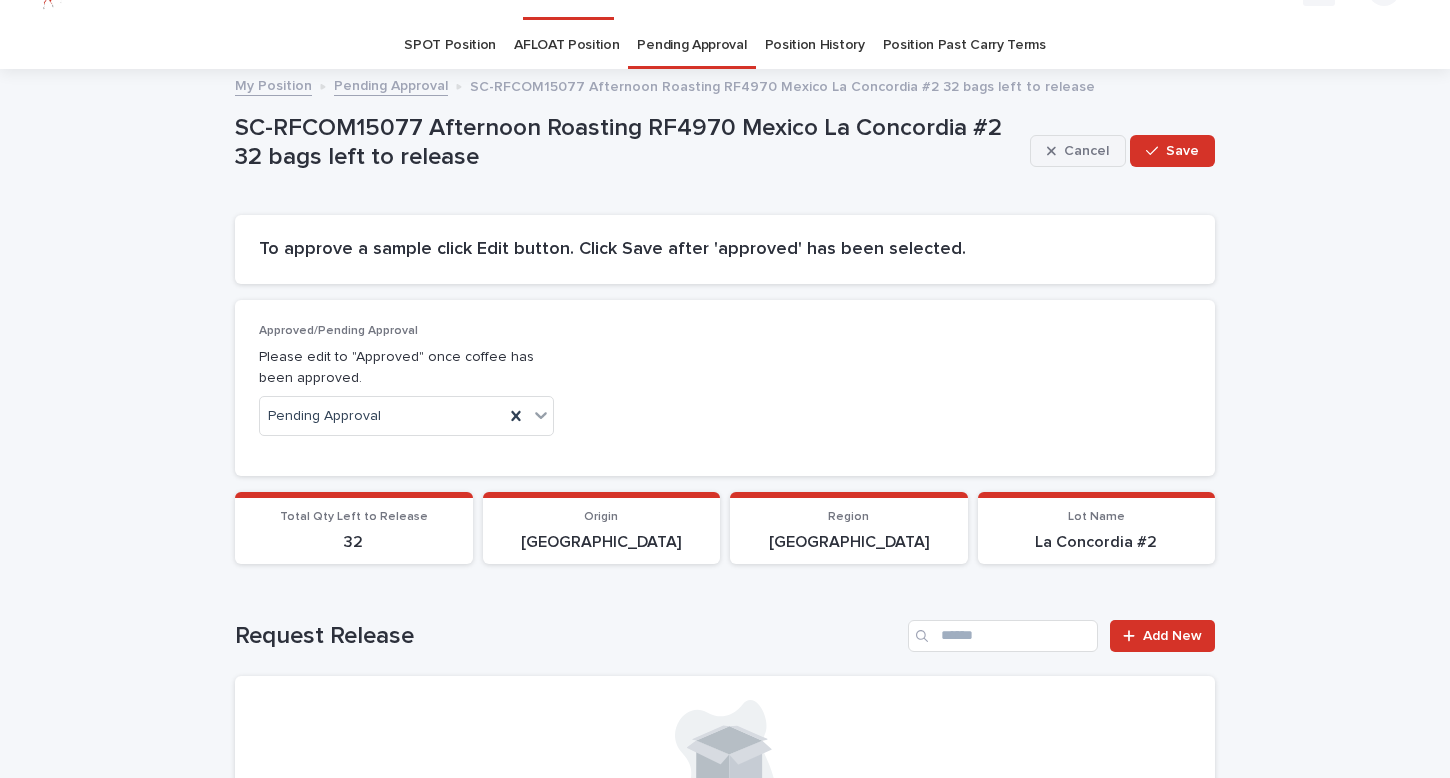 click on "Cancel" at bounding box center [1086, 151] 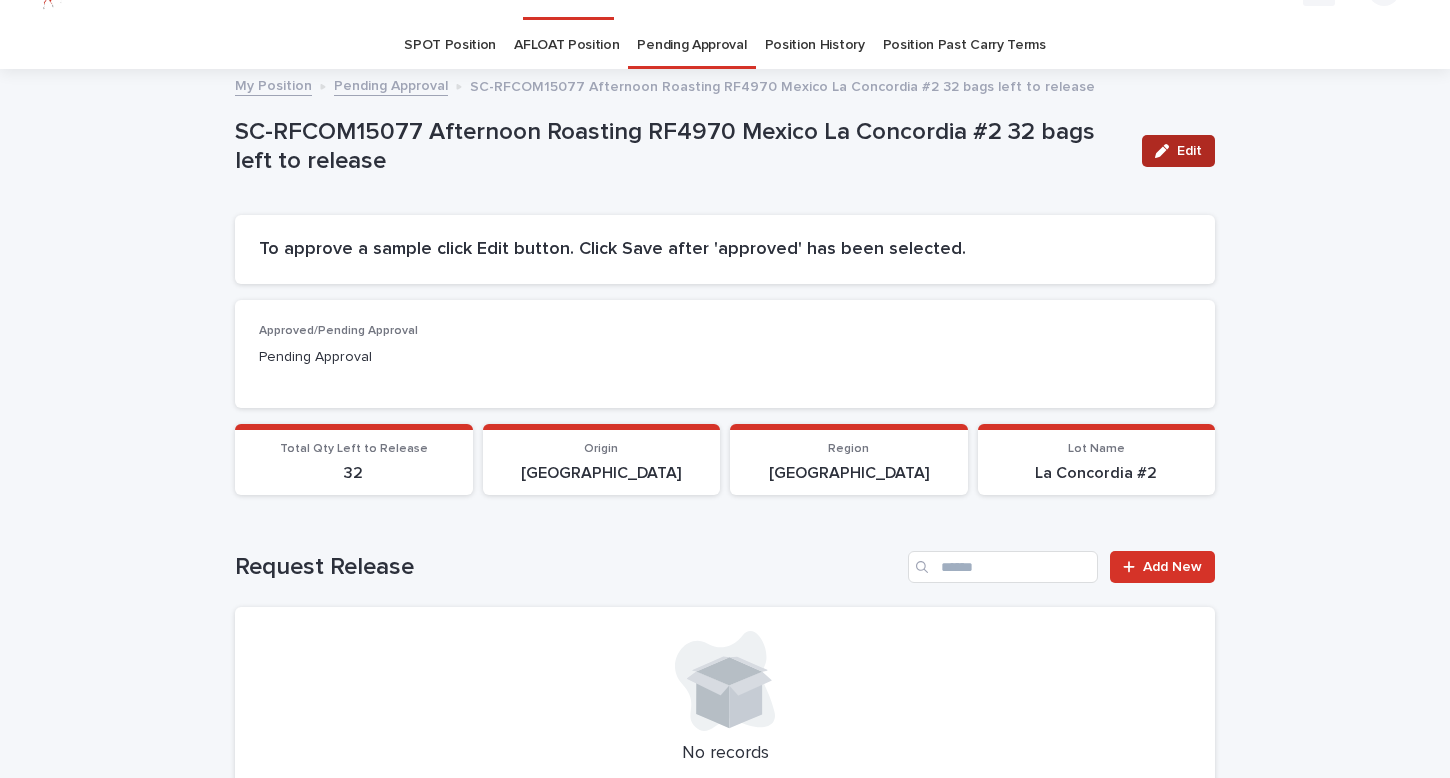 click on "Edit" at bounding box center [1189, 151] 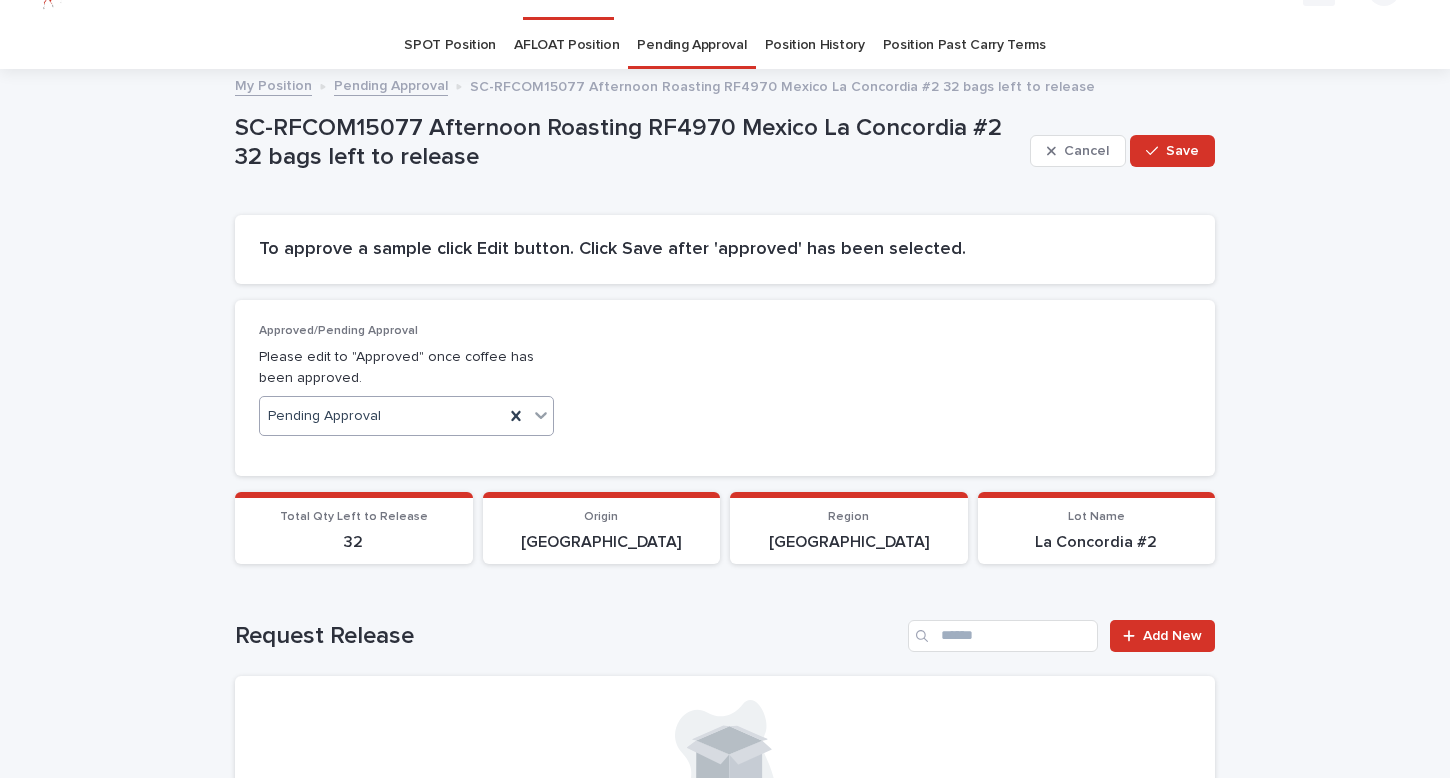 click 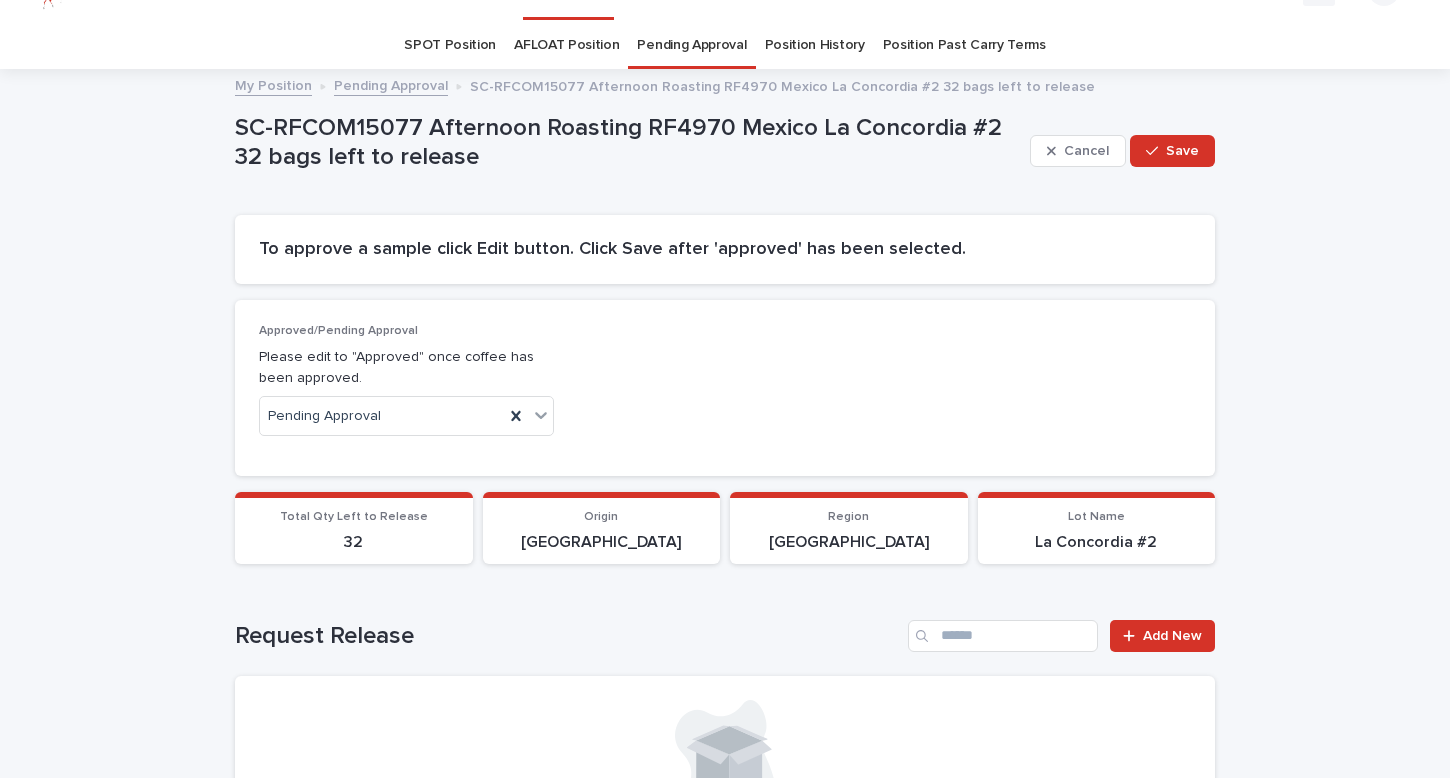 click on "Approved/Pending Approval Please edit to "Approved" once coffee has been approved. Pending Approval" at bounding box center (725, 388) 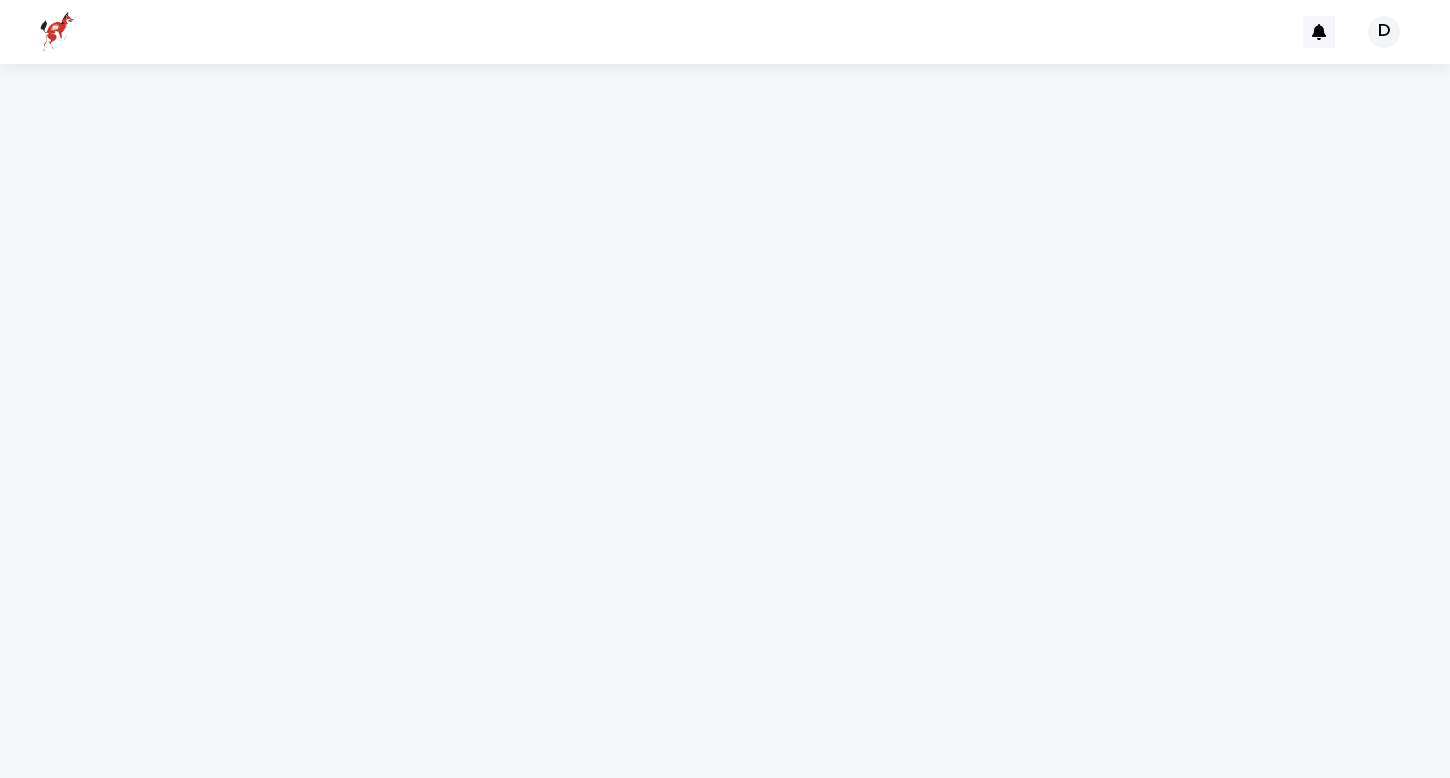 scroll, scrollTop: 0, scrollLeft: 0, axis: both 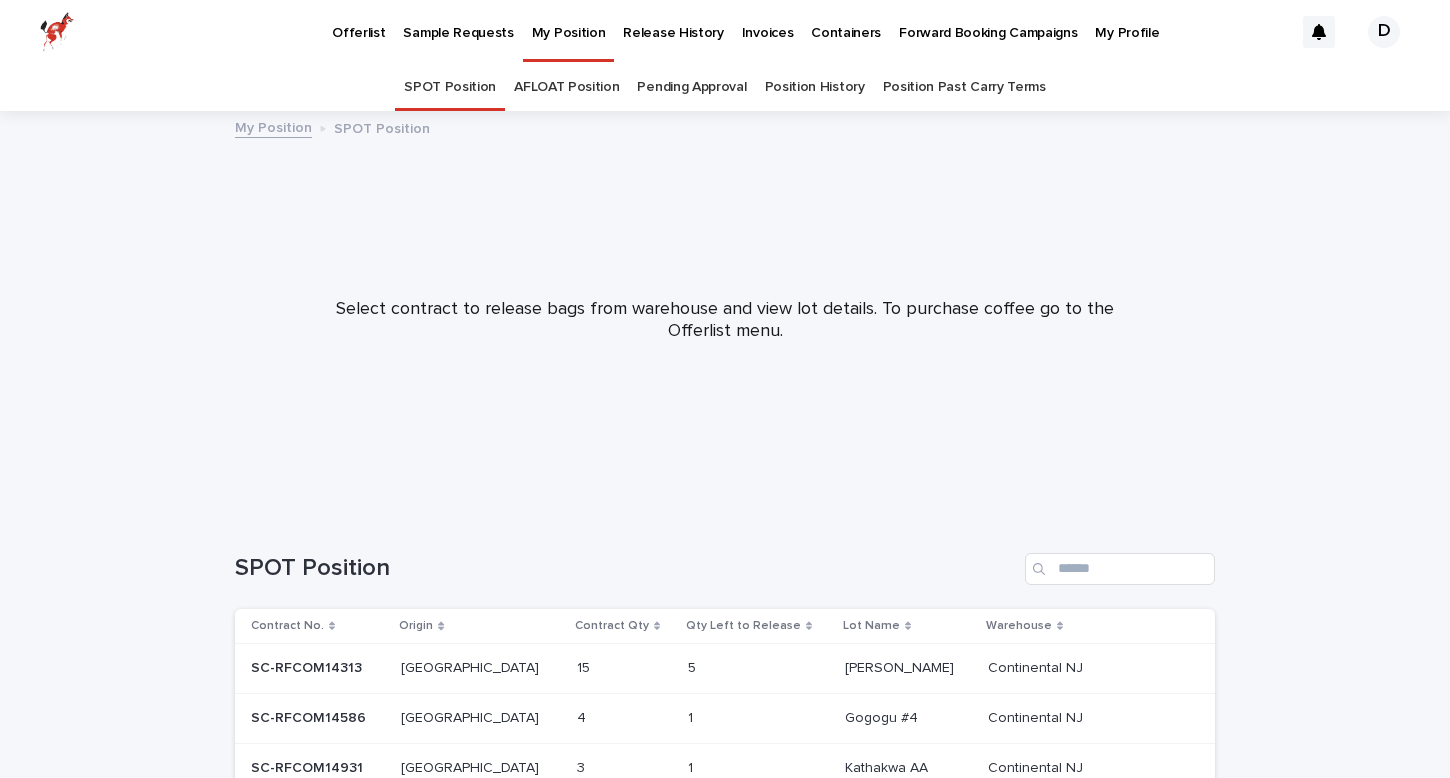 click on "Pending Approval" at bounding box center (691, 87) 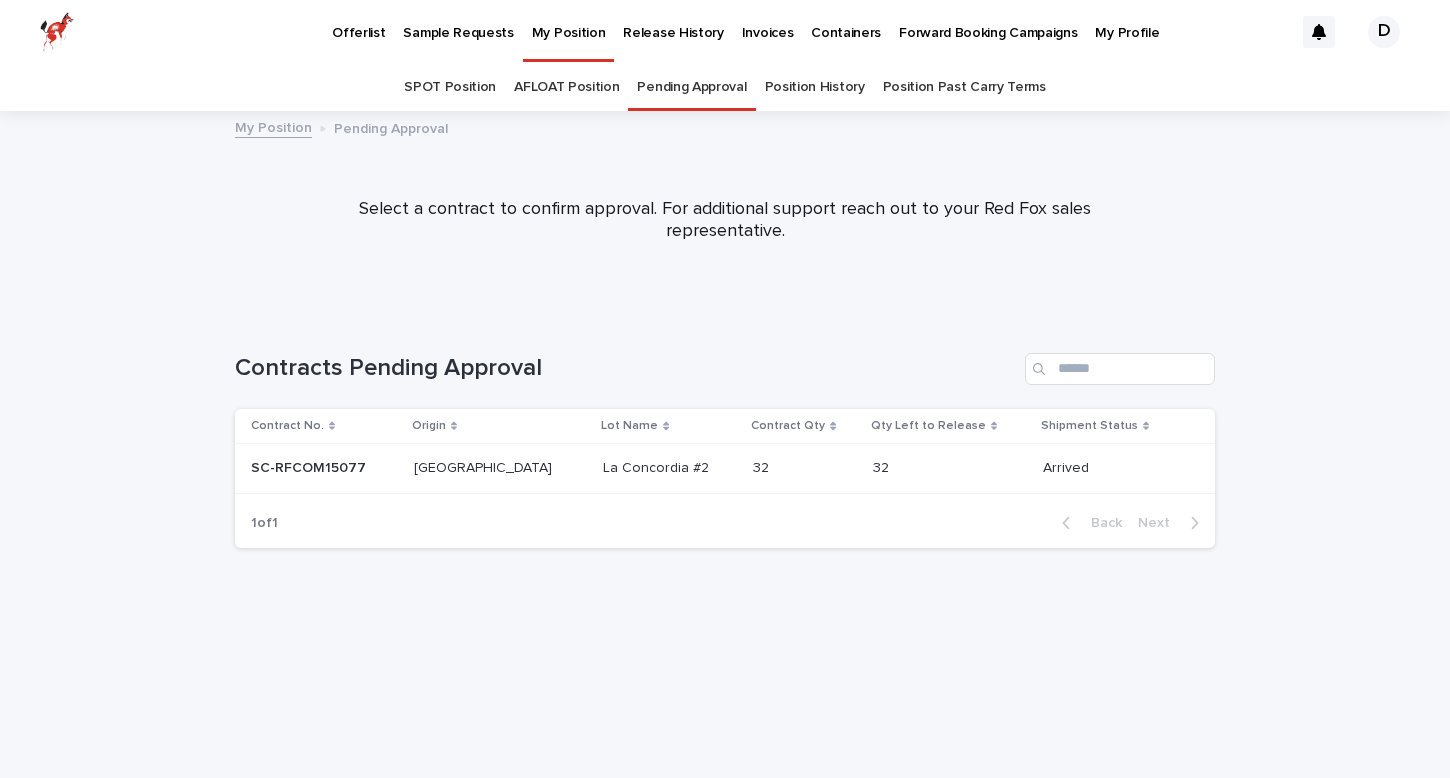 click on "La Concordia #2" at bounding box center [658, 466] 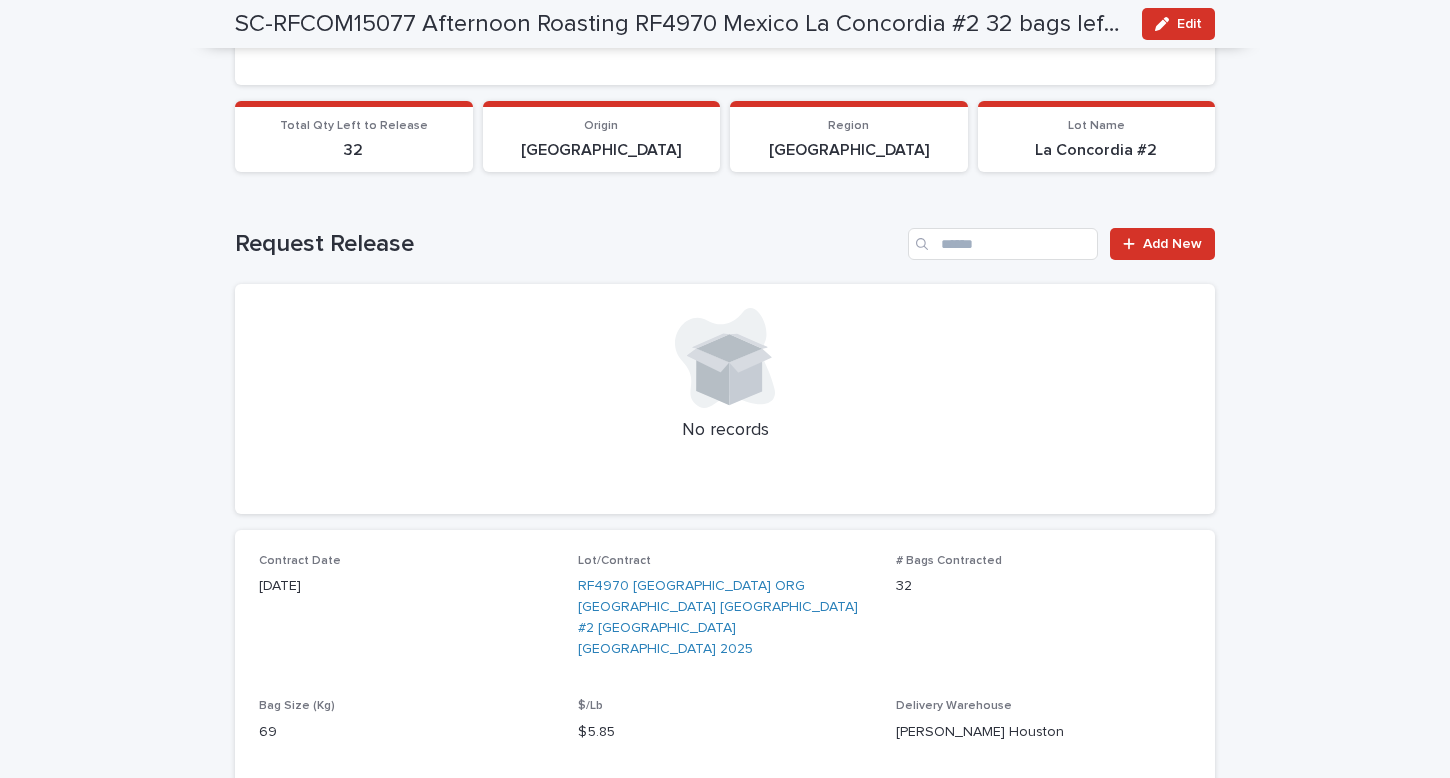 scroll, scrollTop: 0, scrollLeft: 0, axis: both 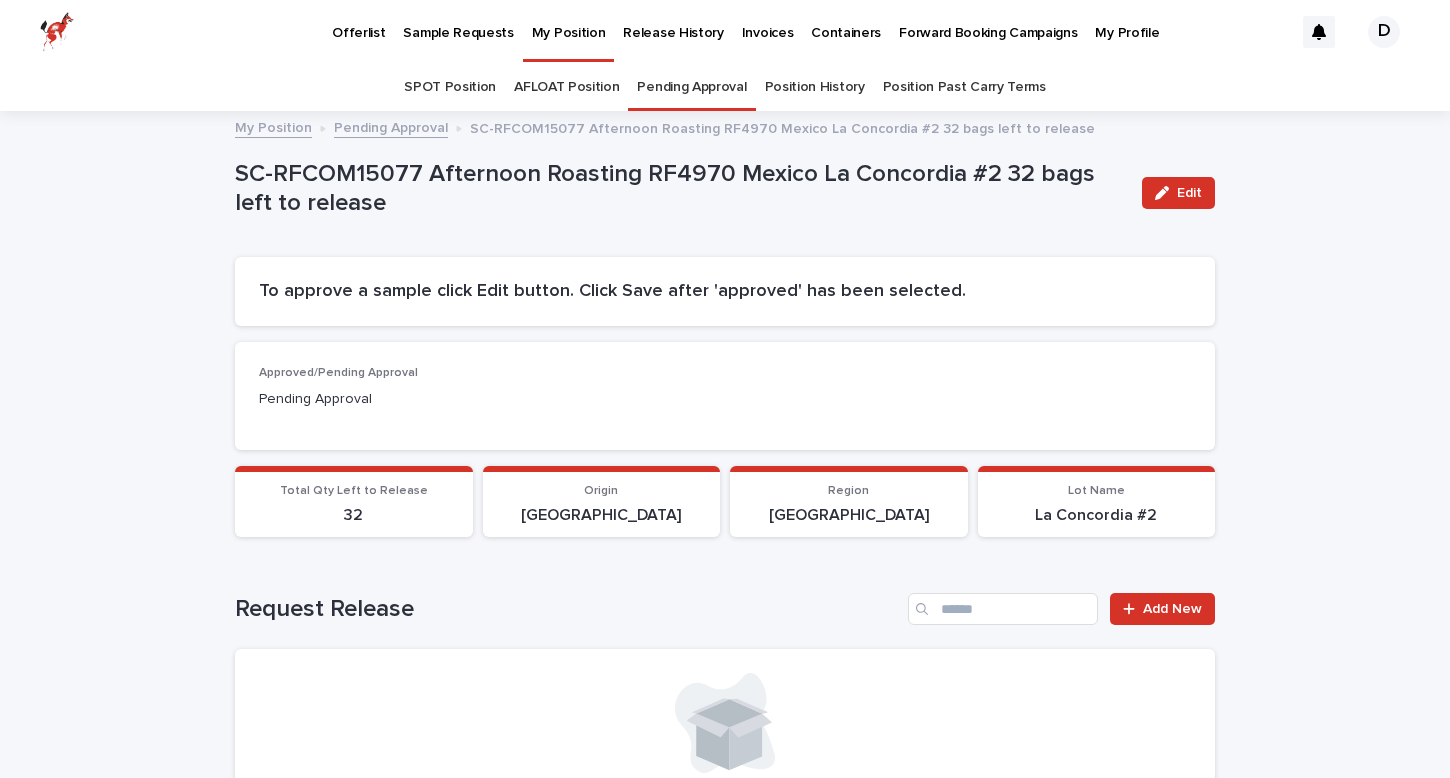 click on "Offerlist" at bounding box center [358, 21] 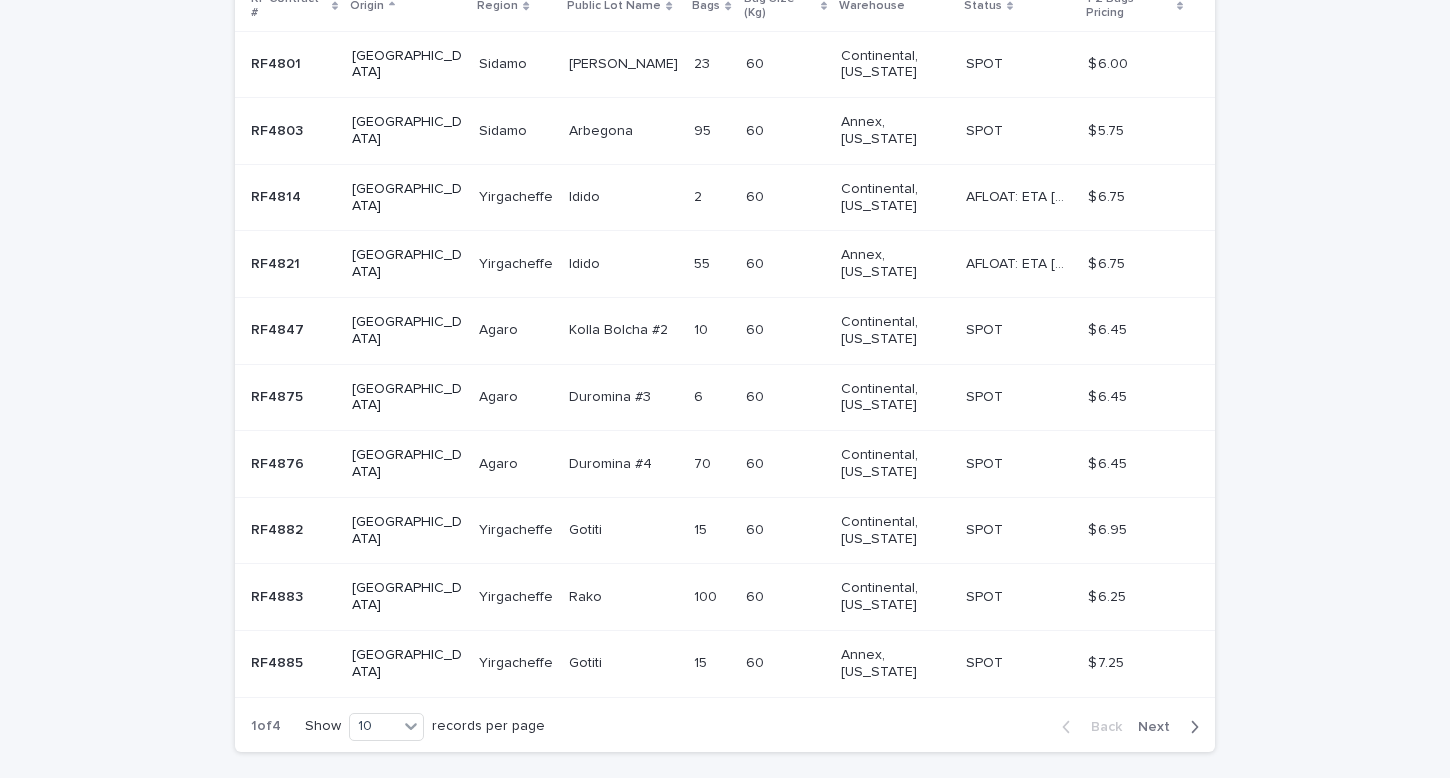 scroll, scrollTop: 500, scrollLeft: 0, axis: vertical 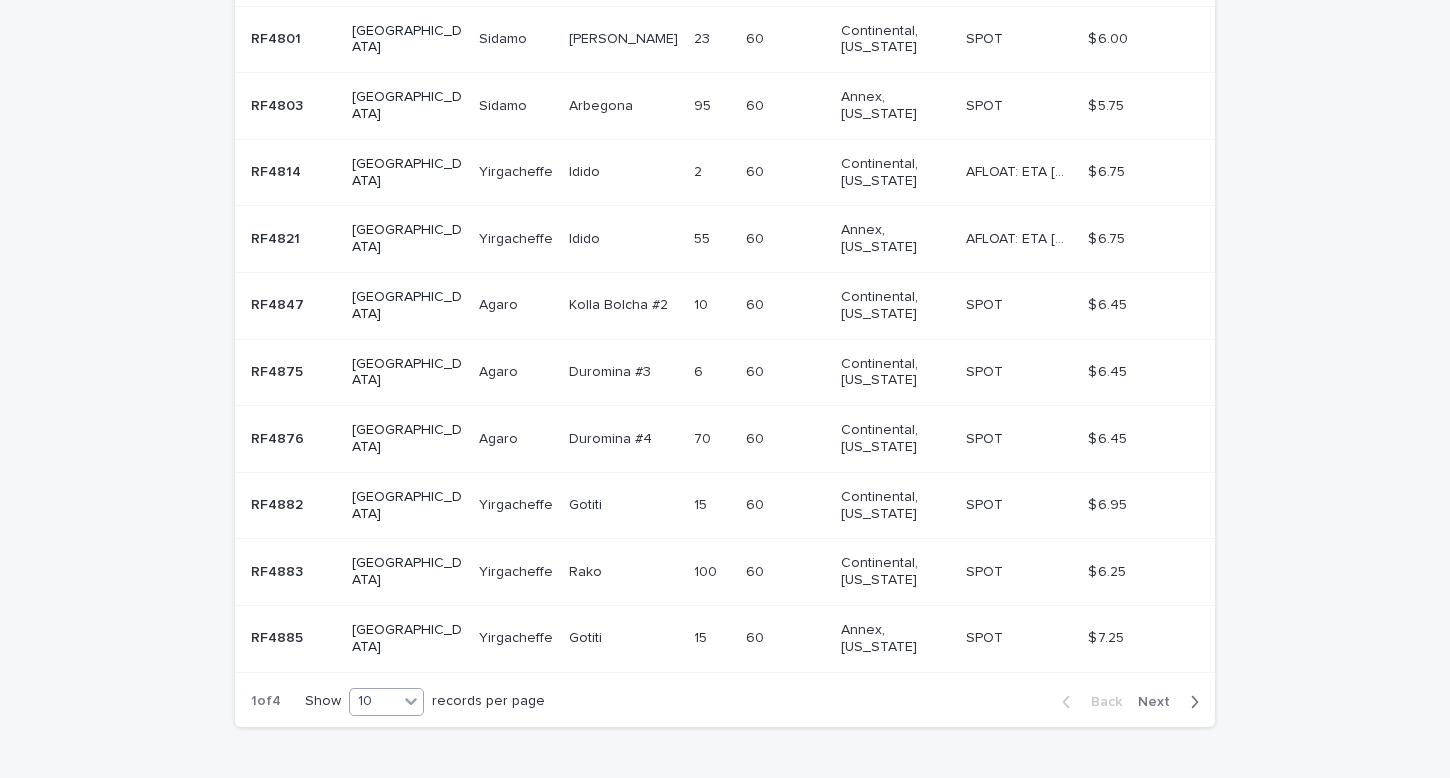 click 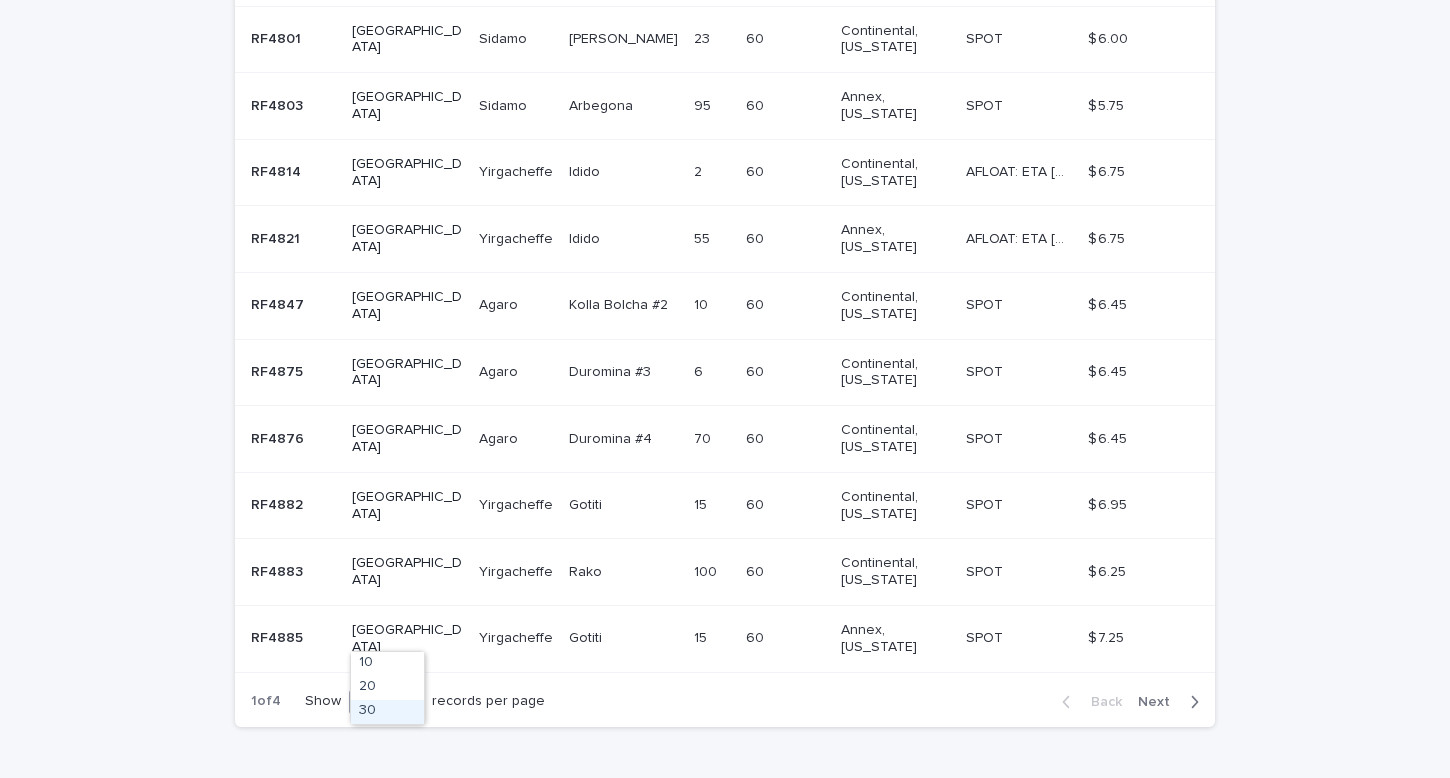 click on "30" at bounding box center [387, 712] 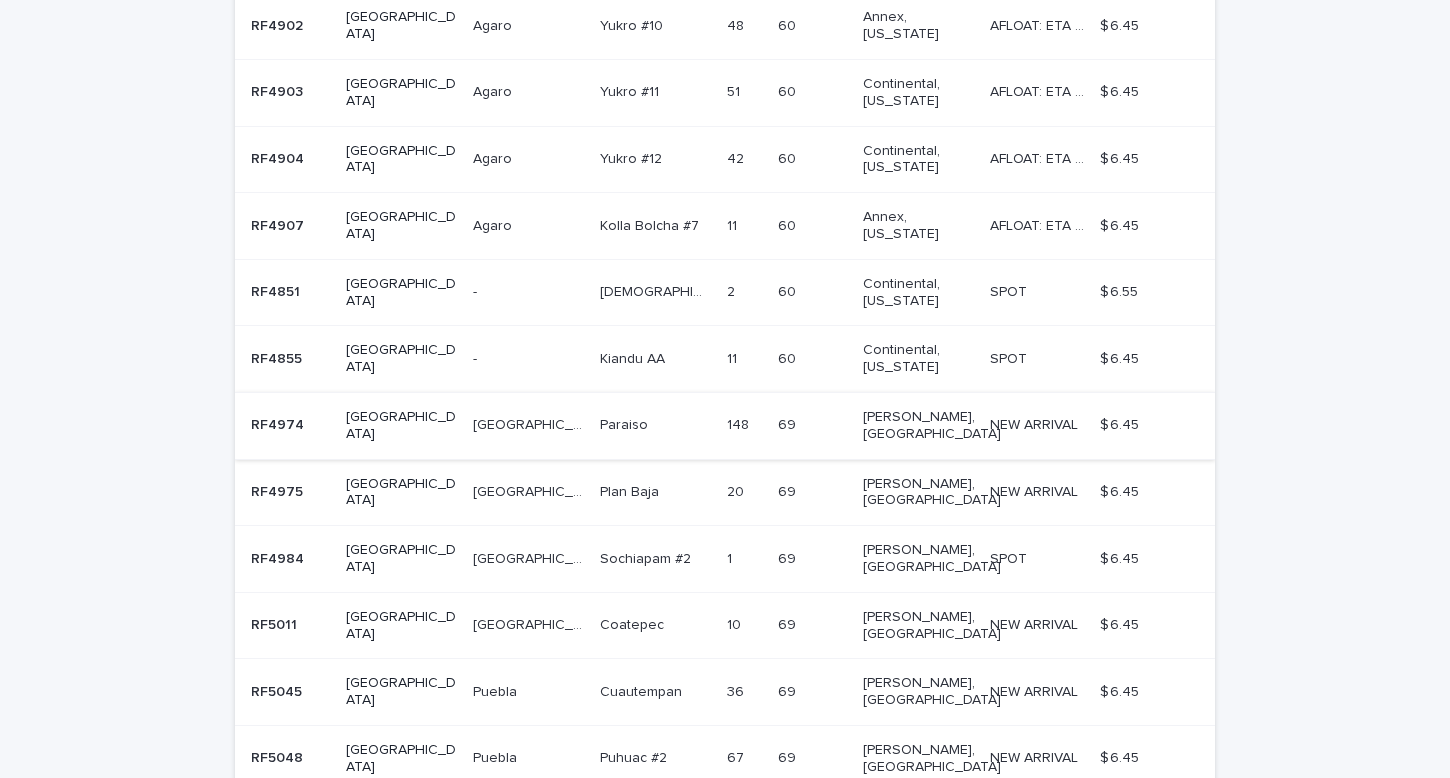 scroll, scrollTop: 1520, scrollLeft: 0, axis: vertical 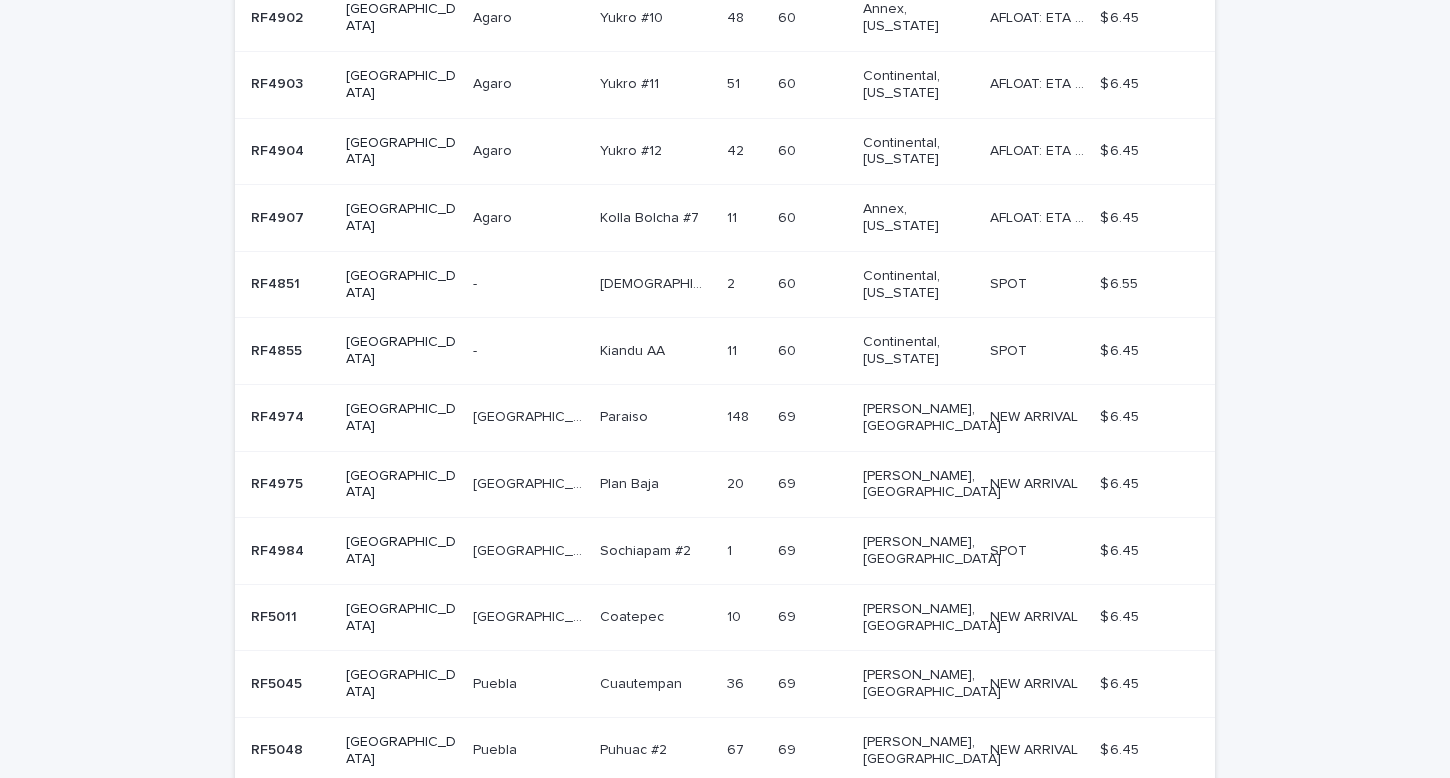 click on "Next" at bounding box center [1160, 1013] 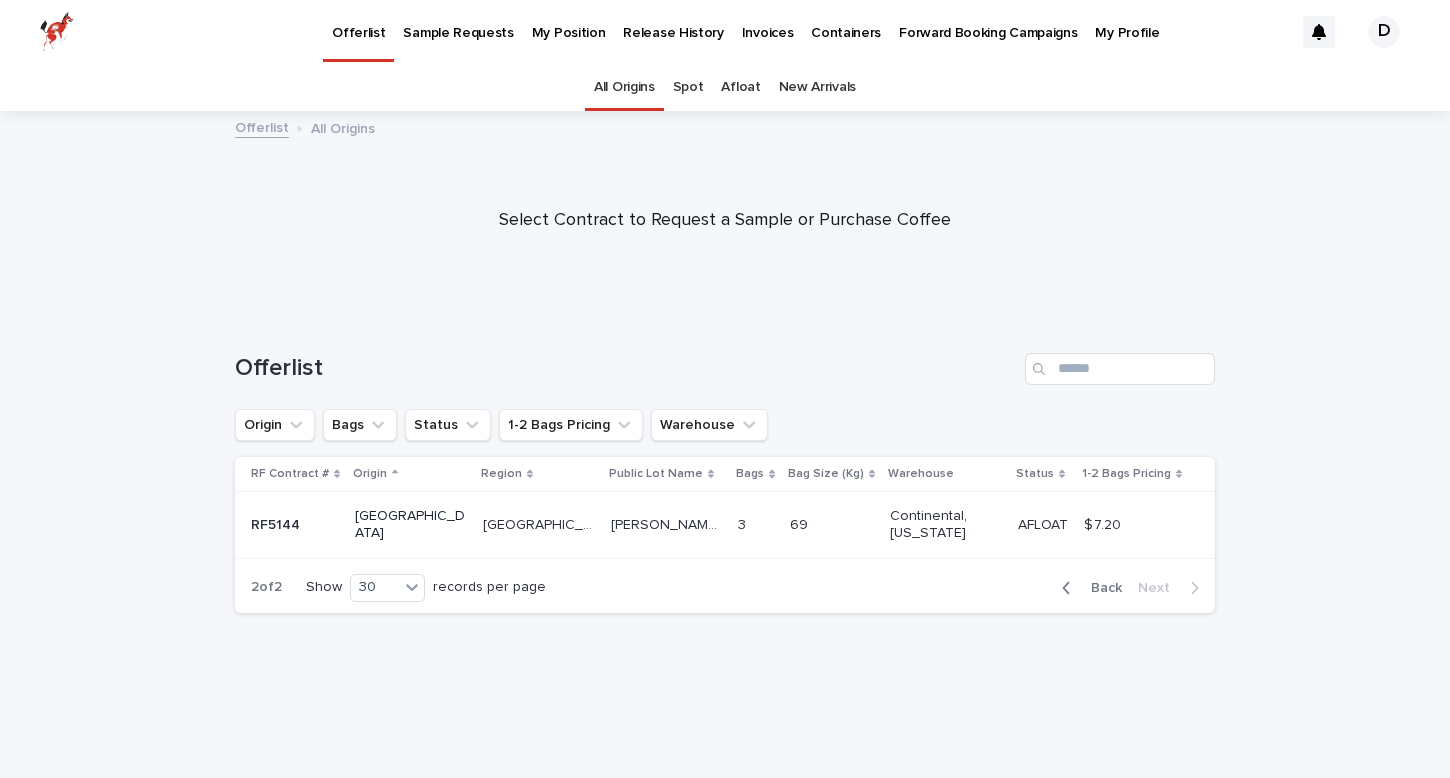 scroll, scrollTop: 0, scrollLeft: 0, axis: both 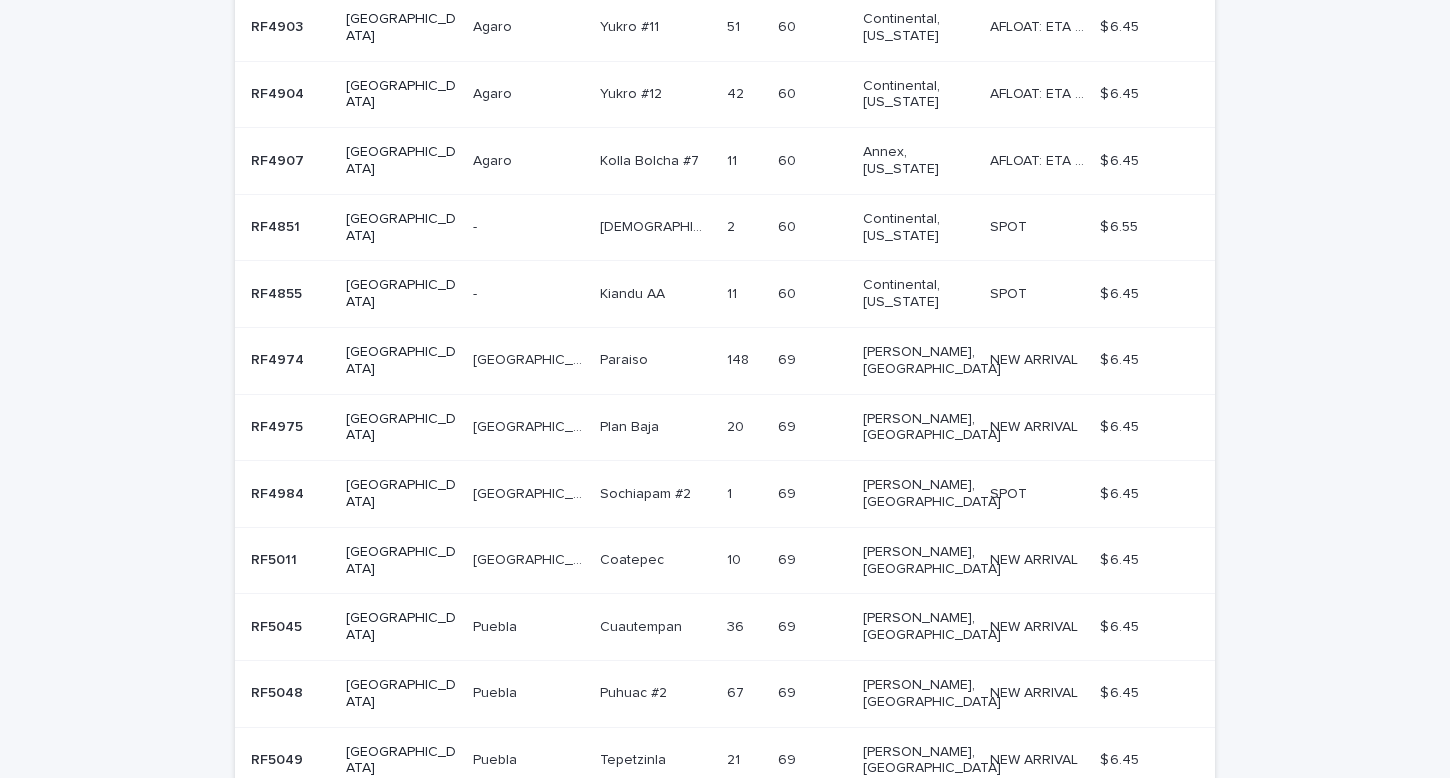 click on "Mafafas #1" at bounding box center (635, 891) 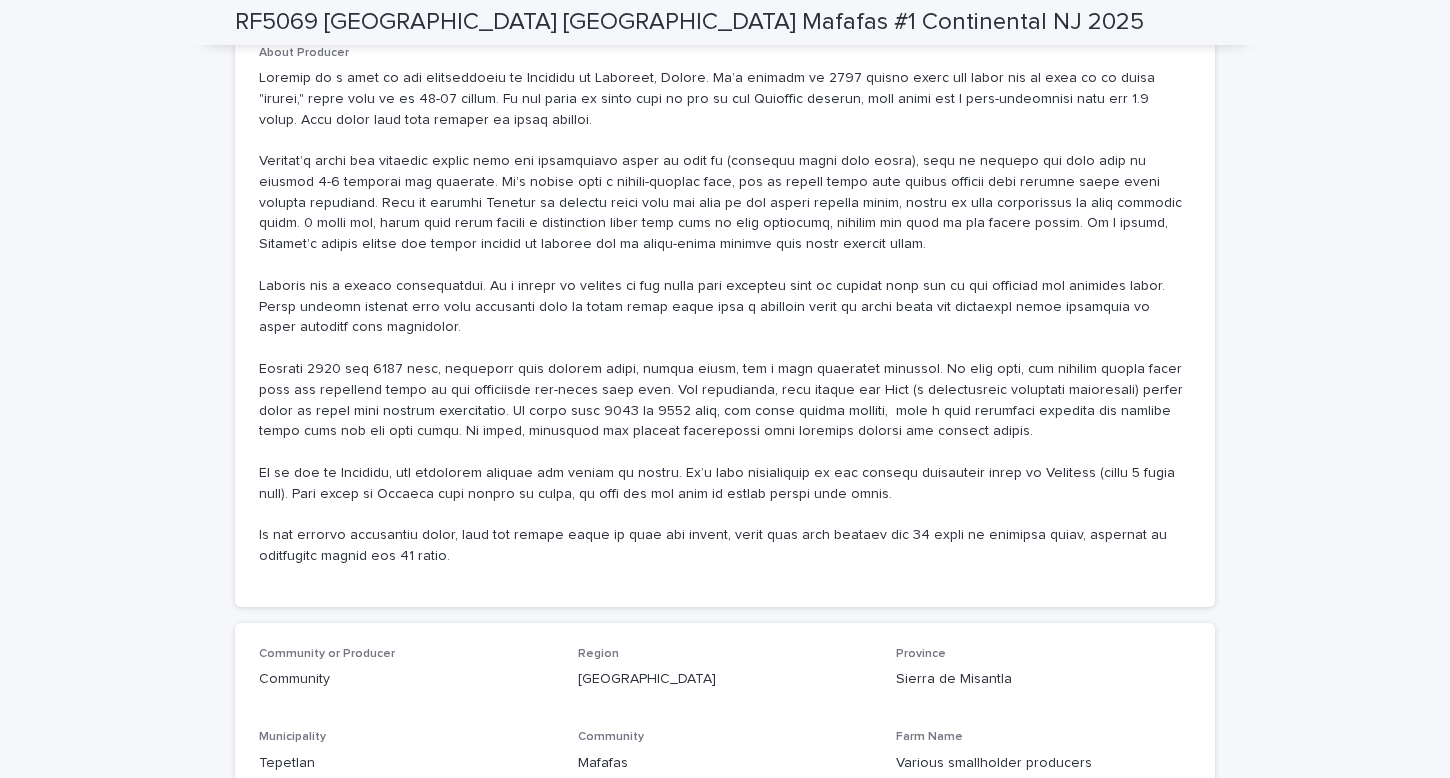 scroll, scrollTop: 0, scrollLeft: 0, axis: both 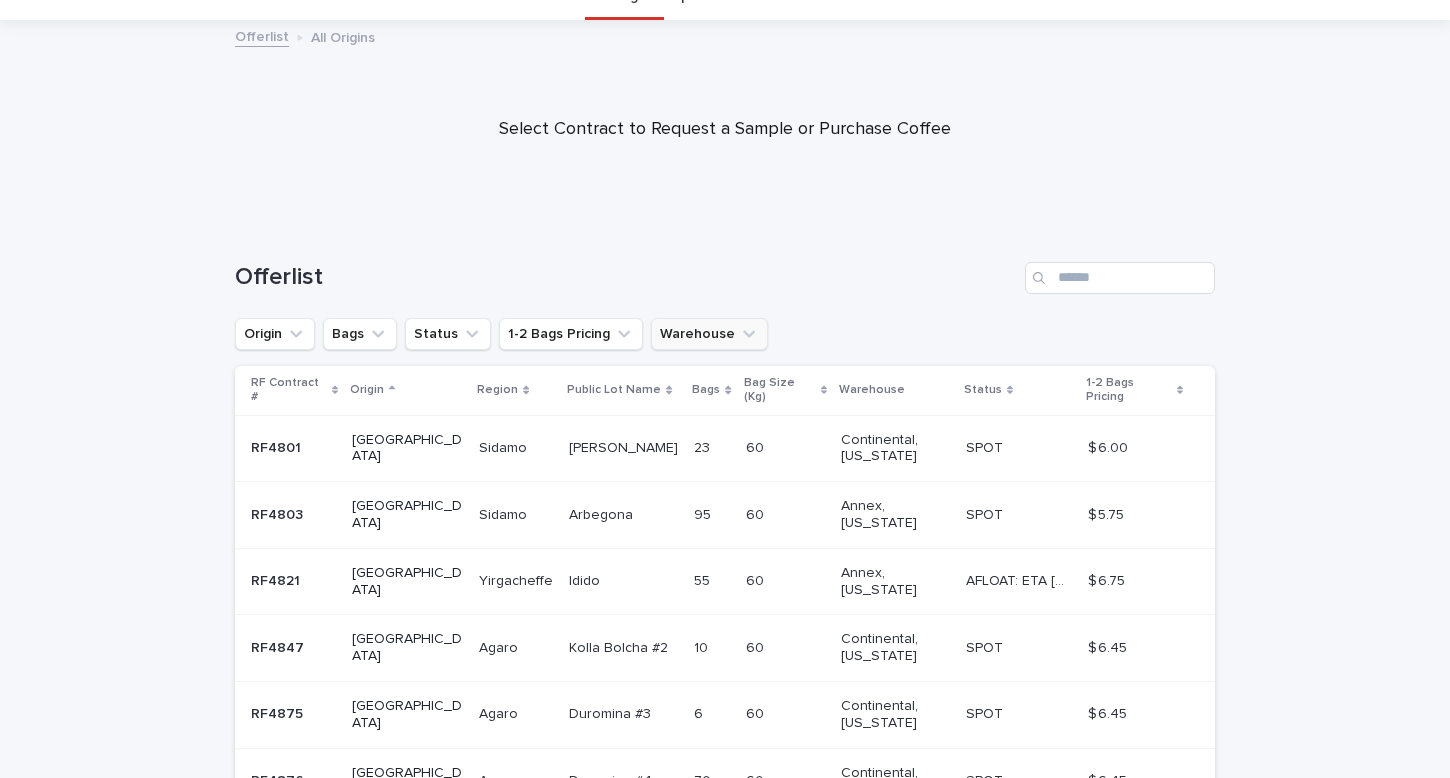 click on "Warehouse" at bounding box center [709, 334] 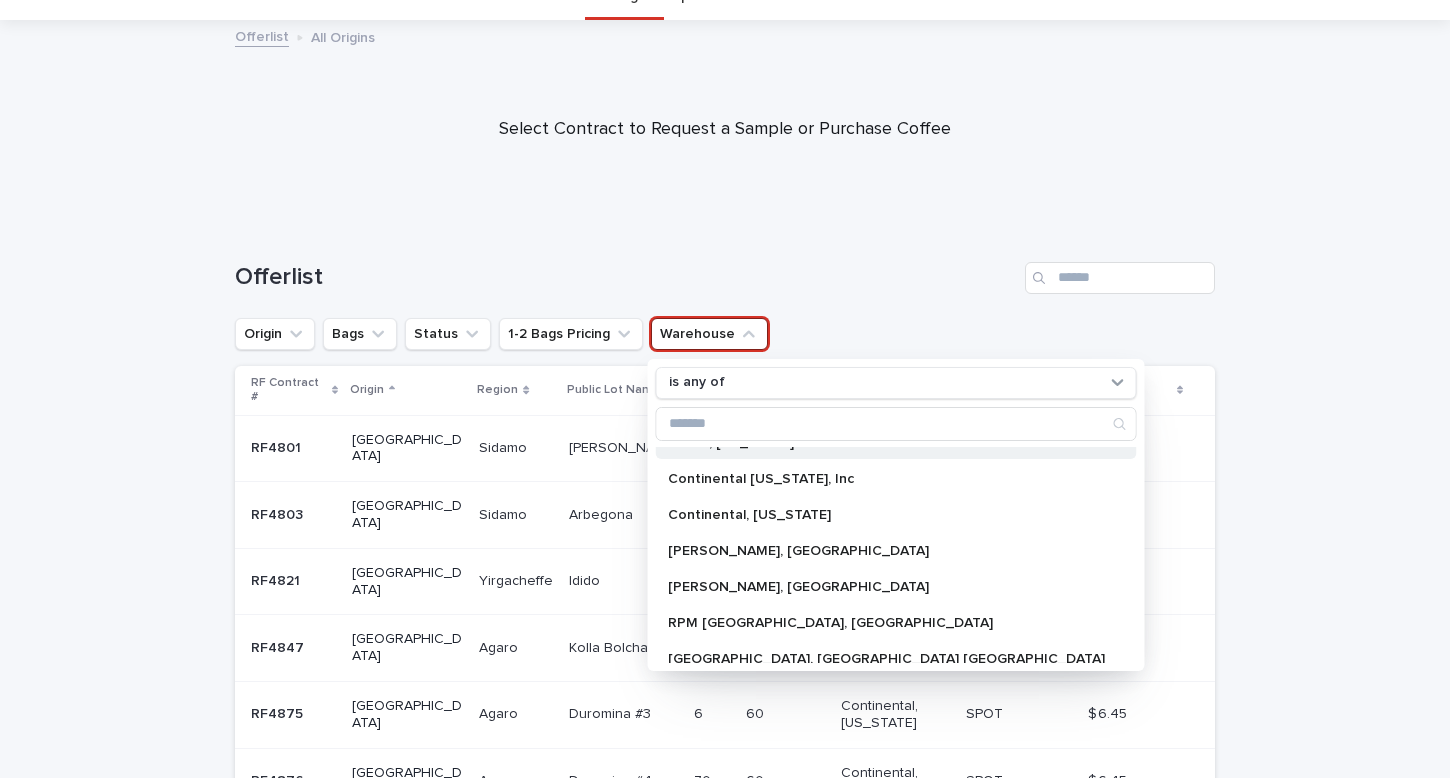 scroll, scrollTop: 96, scrollLeft: 0, axis: vertical 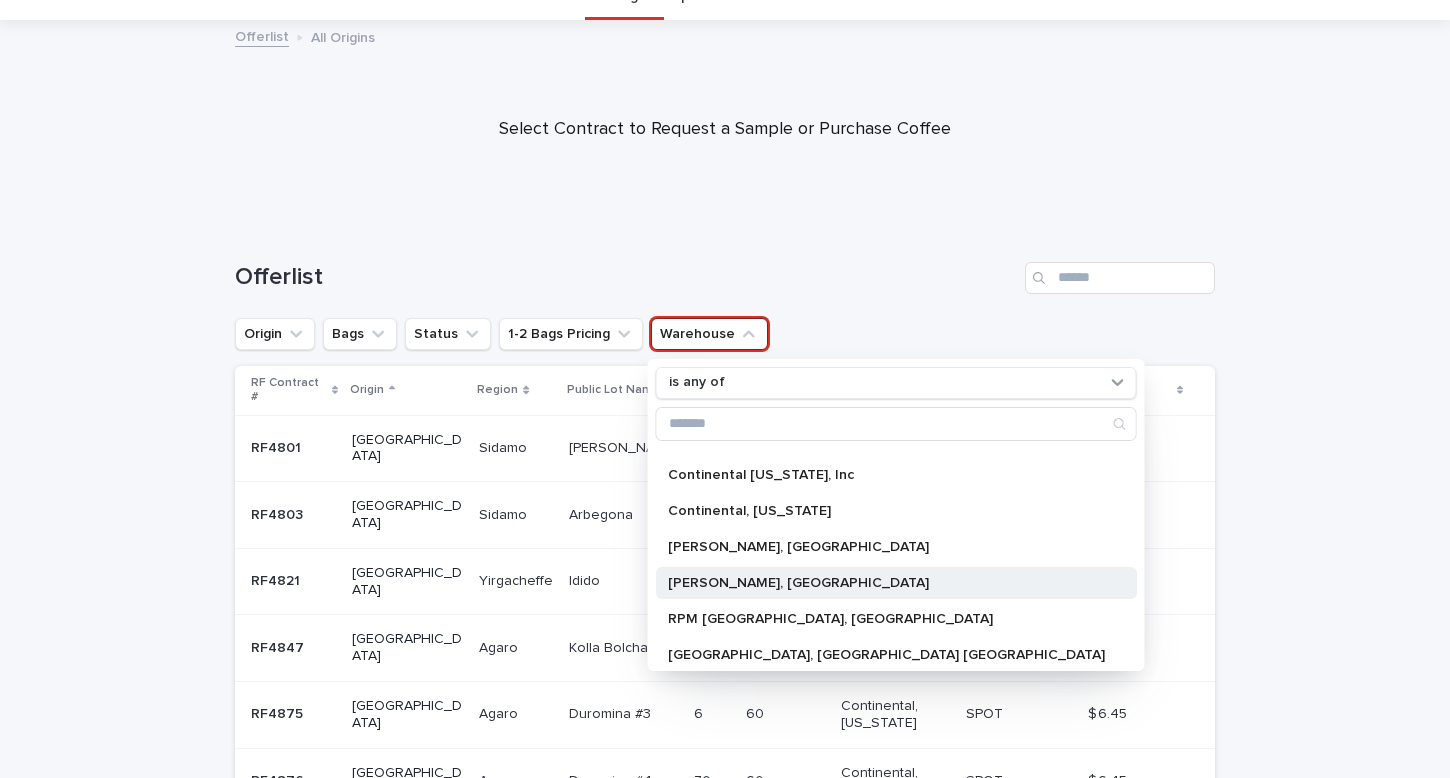 click on "[PERSON_NAME], [GEOGRAPHIC_DATA]" at bounding box center [886, 583] 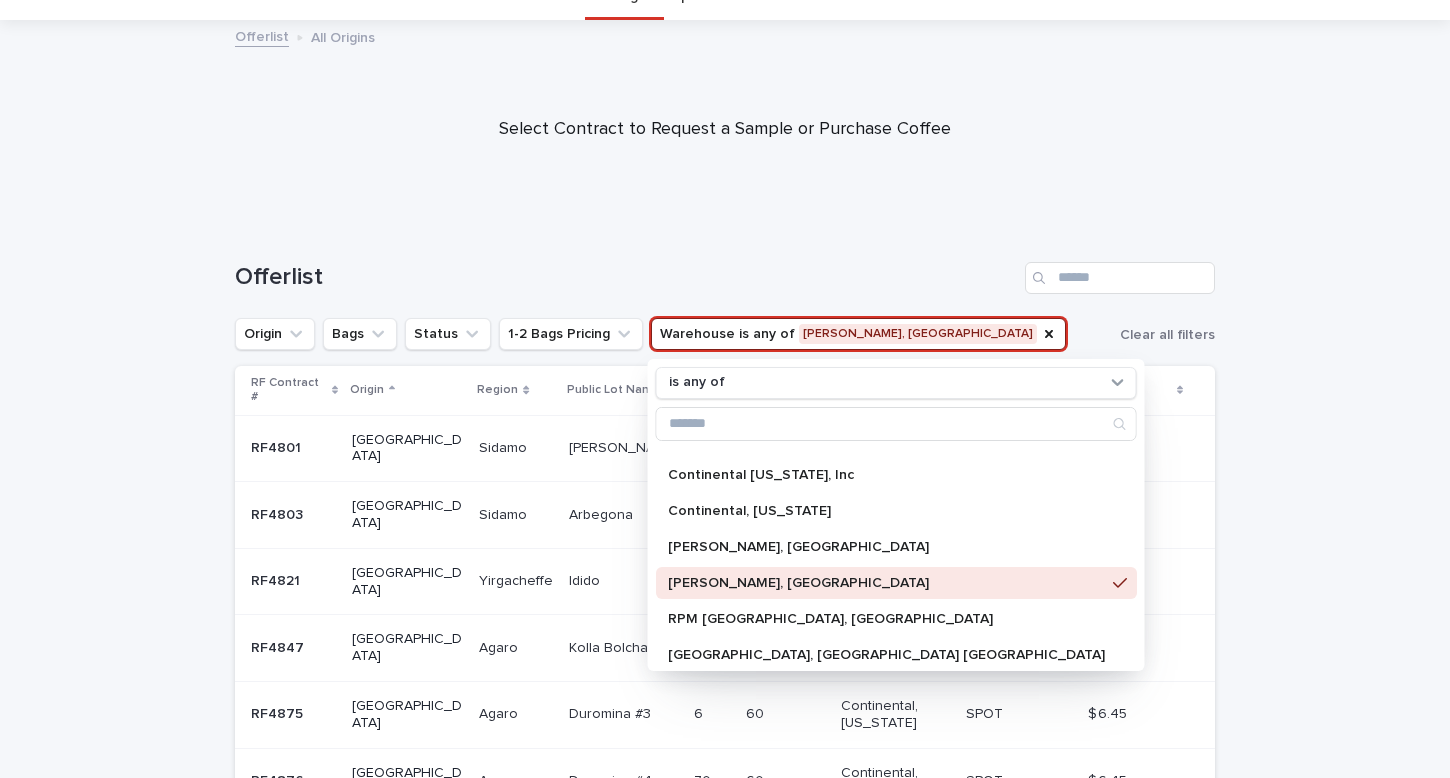 click on "Loading... Saving… Loading... Saving… Offerlist Origin Bags Status 1-2 Bags Pricing Warehouse is any of [PERSON_NAME], [GEOGRAPHIC_DATA] is any of [Primary field is empty] [Primary field is empty] [GEOGRAPHIC_DATA], [US_STATE] Continental [US_STATE], Inc [GEOGRAPHIC_DATA], [US_STATE] [PERSON_NAME], [GEOGRAPHIC_DATA][PERSON_NAME], [GEOGRAPHIC_DATA] RPM Summerville, [GEOGRAPHIC_DATA] [GEOGRAPHIC_DATA], [GEOGRAPHIC_DATA] [GEOGRAPHIC_DATA] Clear all filters RF Contract # Origin Region Public Lot Name Bags Bag Size (Kg) Warehouse Status 1-2 Bags Pricing RF4801 RF4801   [GEOGRAPHIC_DATA] Sidamo Sidamo   [PERSON_NAME]    23 23   60 60   Continental, [US_STATE]   SPOT SPOT   $ 6.00 $ 6.00   RF4803 RF4803   [GEOGRAPHIC_DATA] [PERSON_NAME]  Arbegona    95 95   60 60   Annex, [US_STATE]   SPOT SPOT   $ 5.75 $ 5.75   RF4821 RF4821   [GEOGRAPHIC_DATA] Yirgacheffe Yirgacheffe   Idido  Idido    55 55   60 60   Annex, [US_STATE]   AFLOAT: ETA [DATE] AFLOAT: ETA [DATE]   $ 6.75 $ 6.75   RF4847 RF4847   [GEOGRAPHIC_DATA] [PERSON_NAME] Bolcha #2 Kolla Bolcha #2   10 10   60 60   Continental, [US_STATE]   SPOT SPOT" at bounding box center [725, 737] 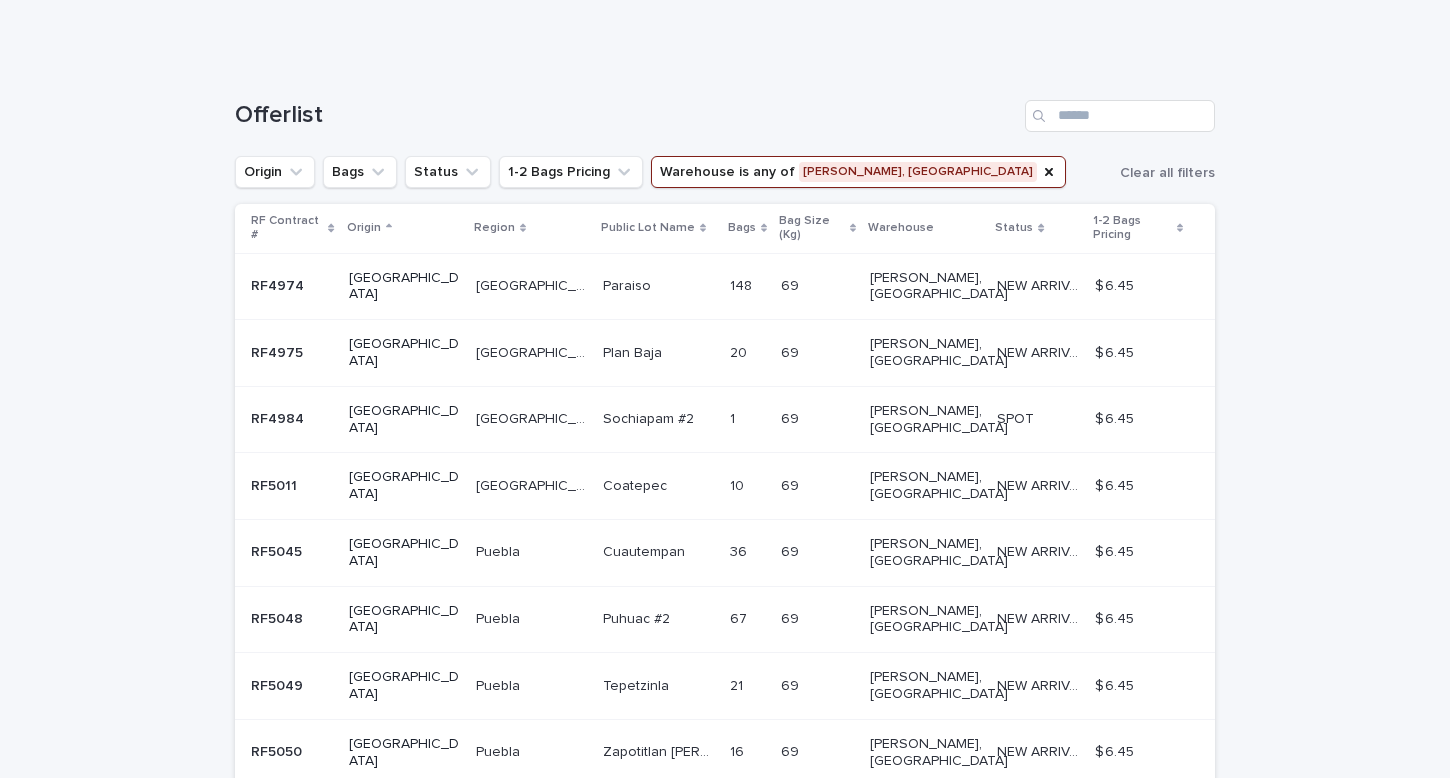 scroll, scrollTop: 263, scrollLeft: 0, axis: vertical 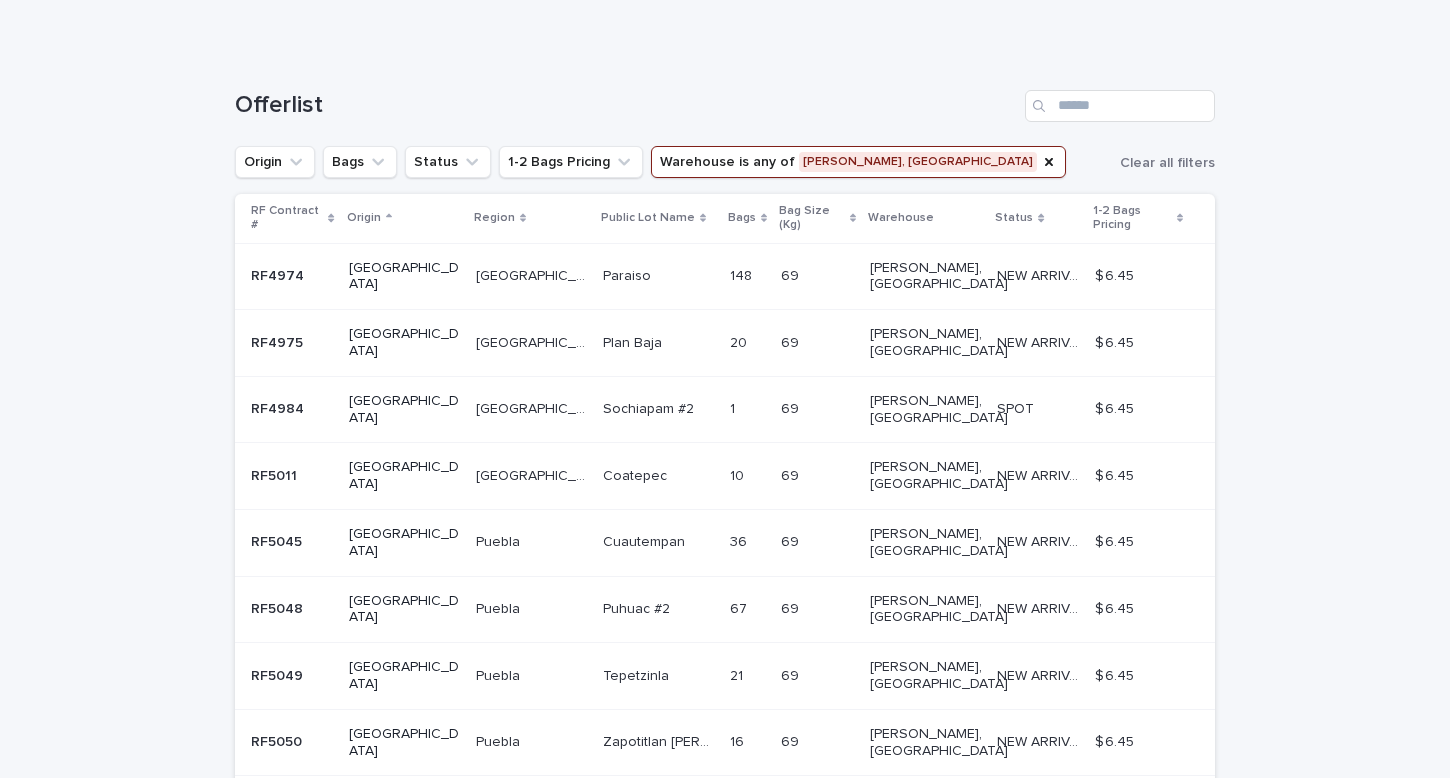 click at bounding box center (658, 276) 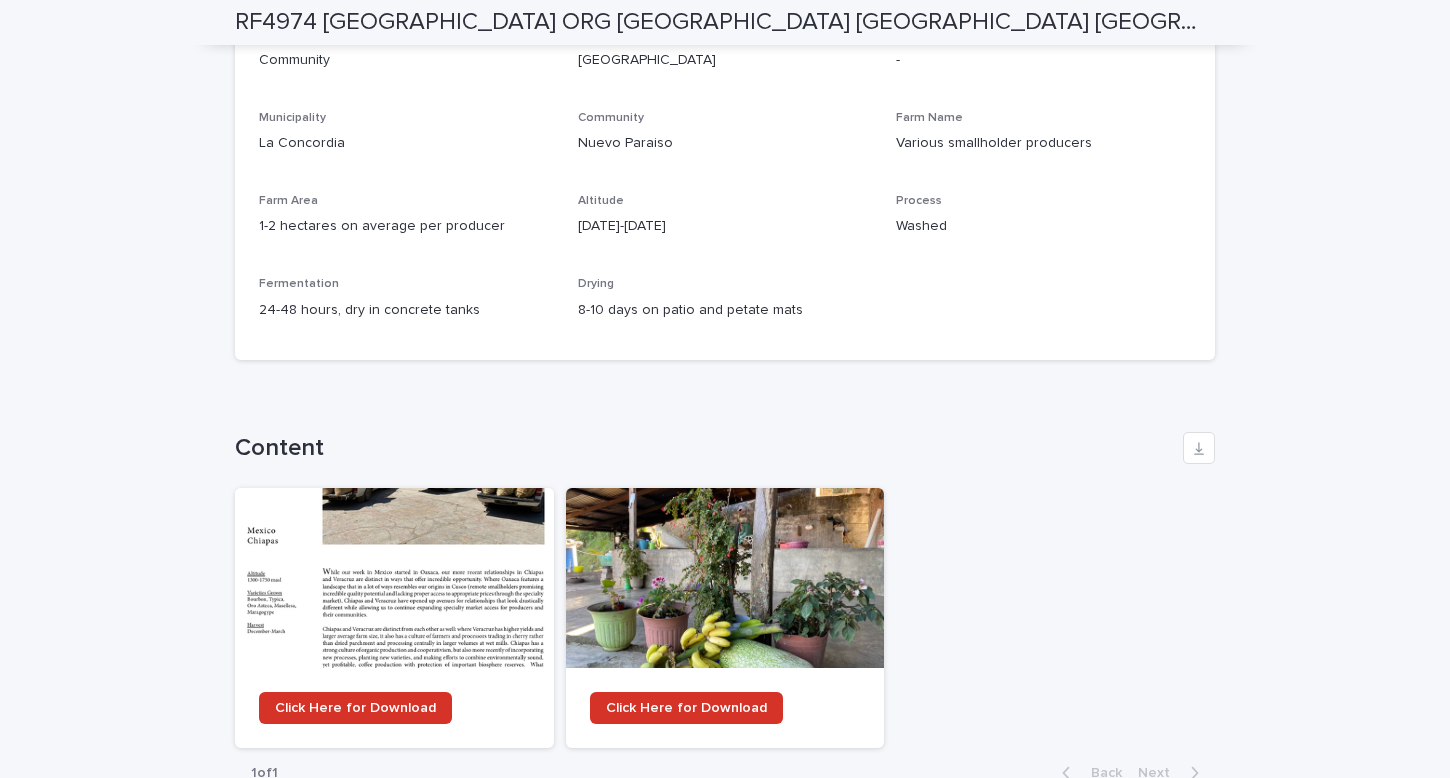 scroll, scrollTop: 1784, scrollLeft: 0, axis: vertical 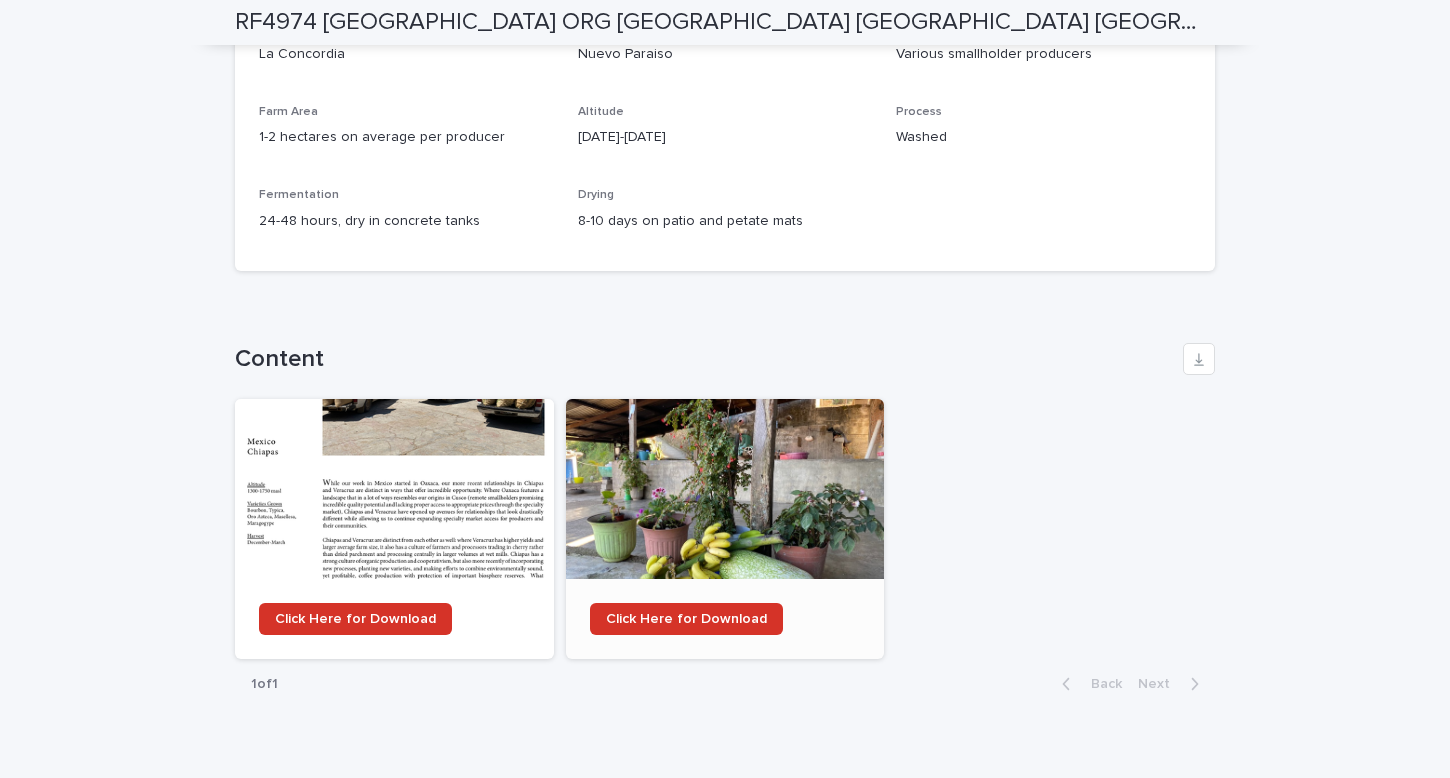 click at bounding box center (725, 489) 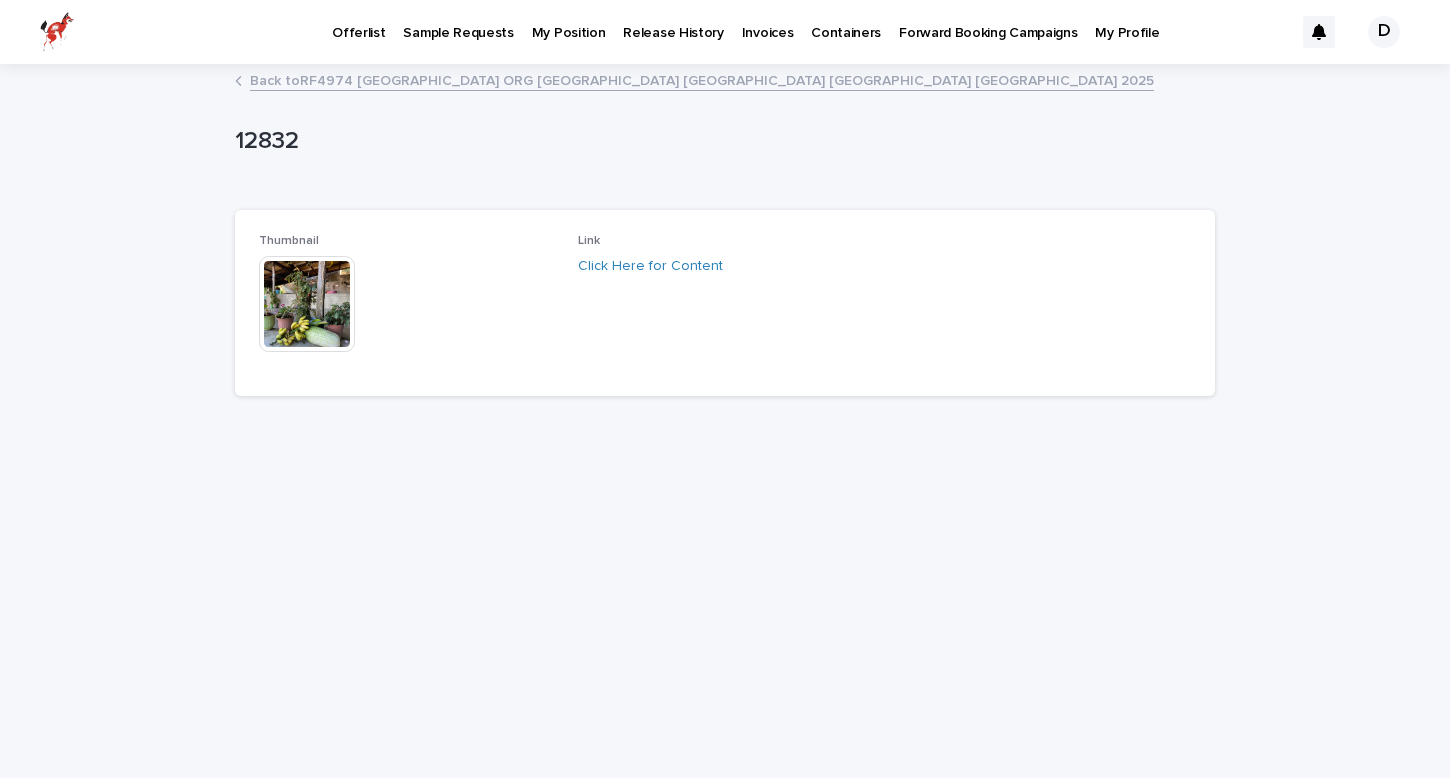 click at bounding box center (307, 304) 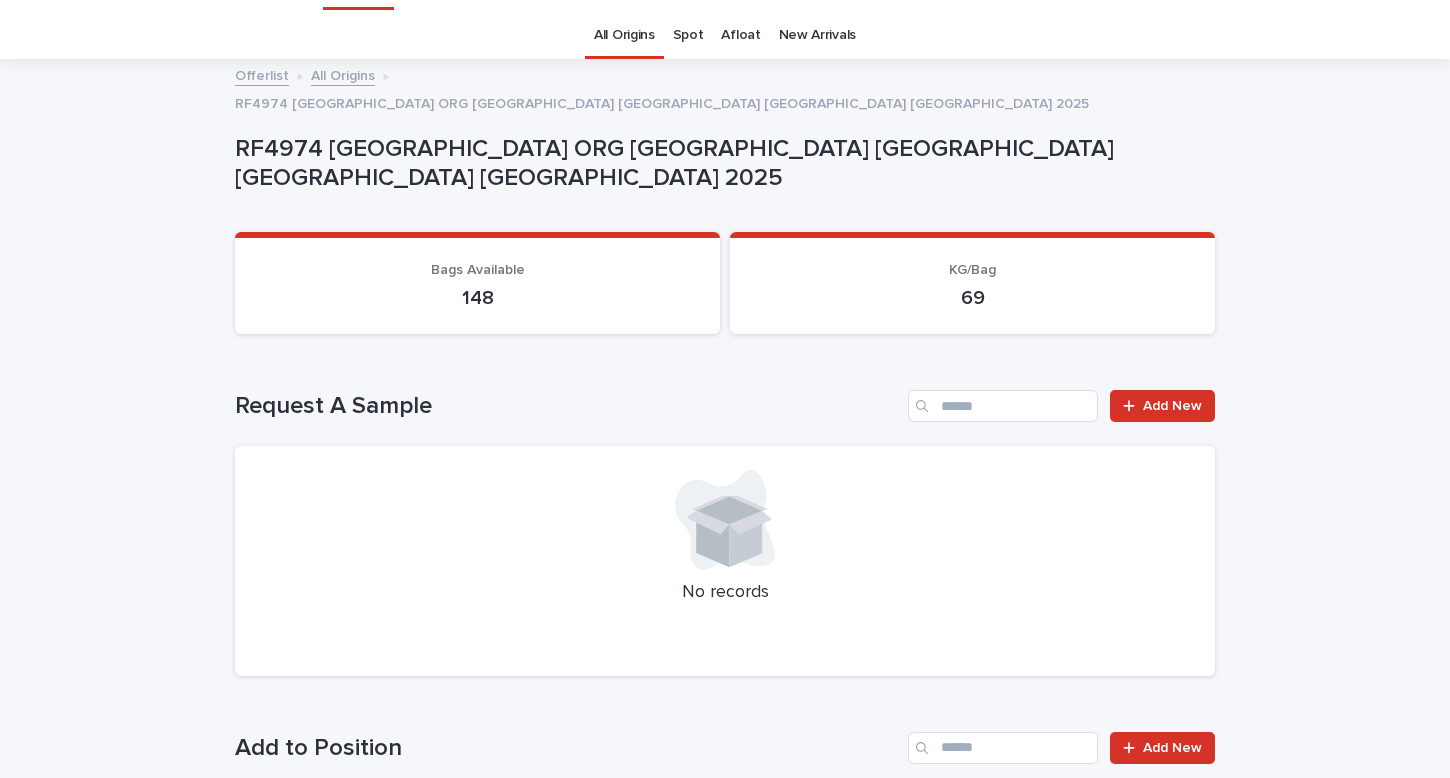 scroll, scrollTop: 64, scrollLeft: 0, axis: vertical 